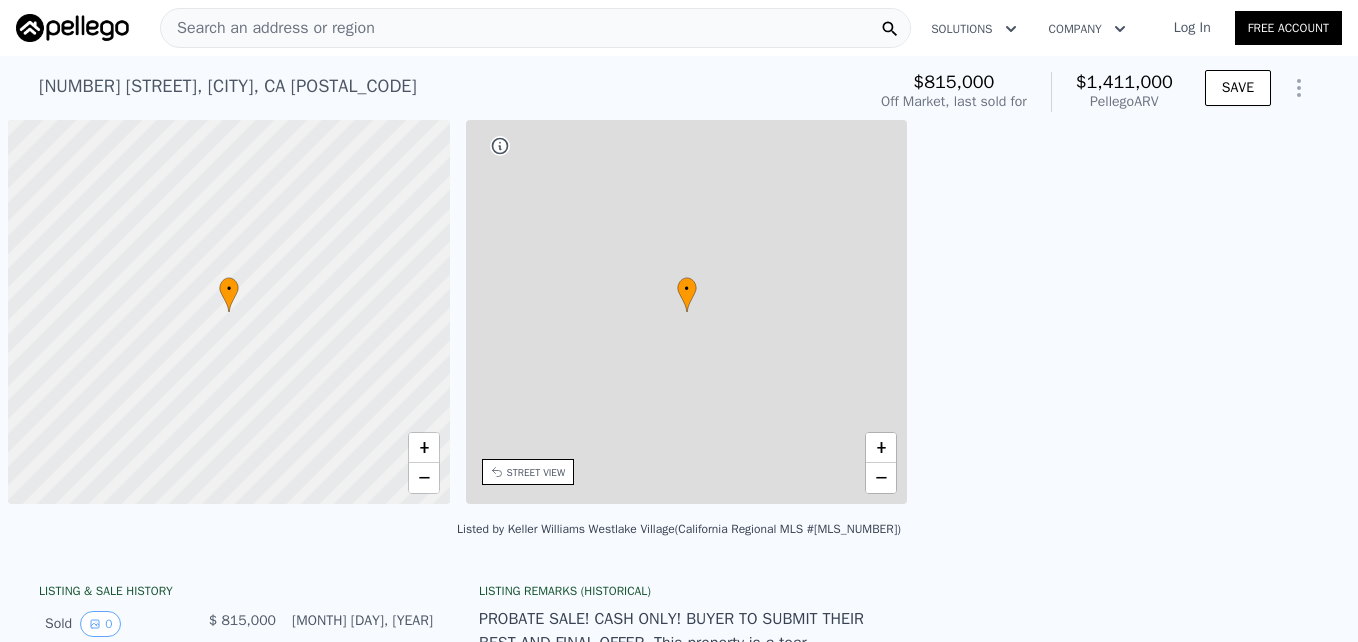 scroll, scrollTop: 0, scrollLeft: 0, axis: both 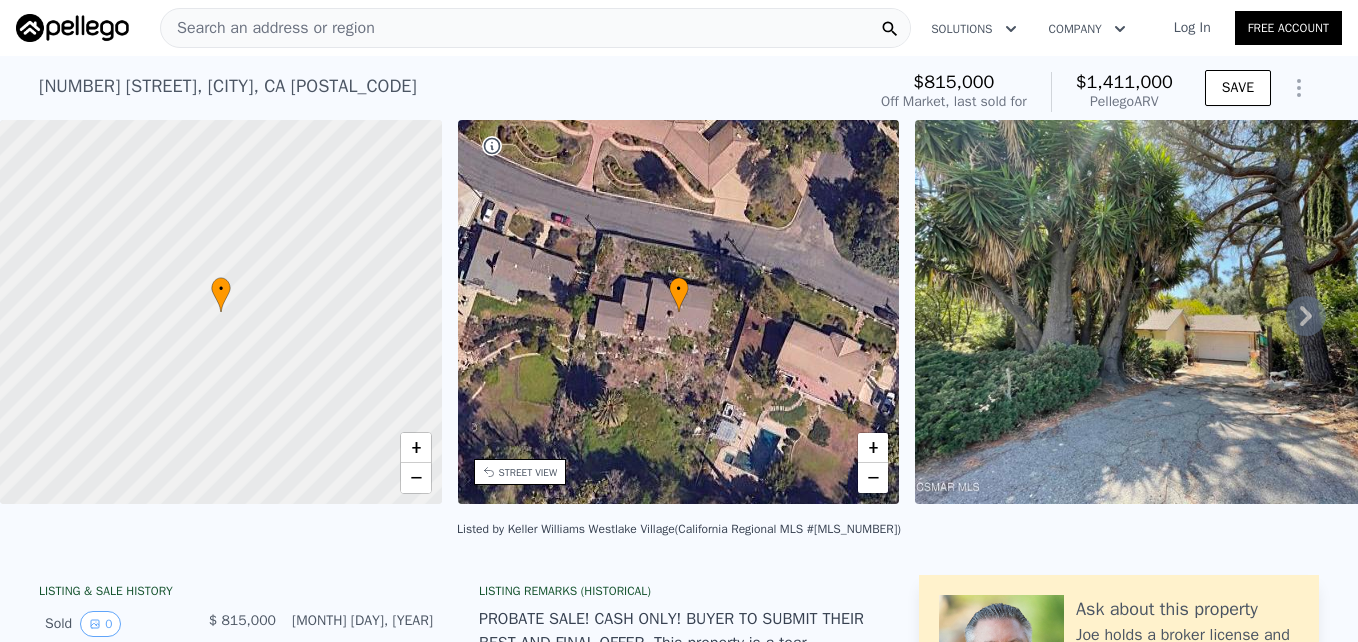 click on "Search an address or region" at bounding box center (268, 28) 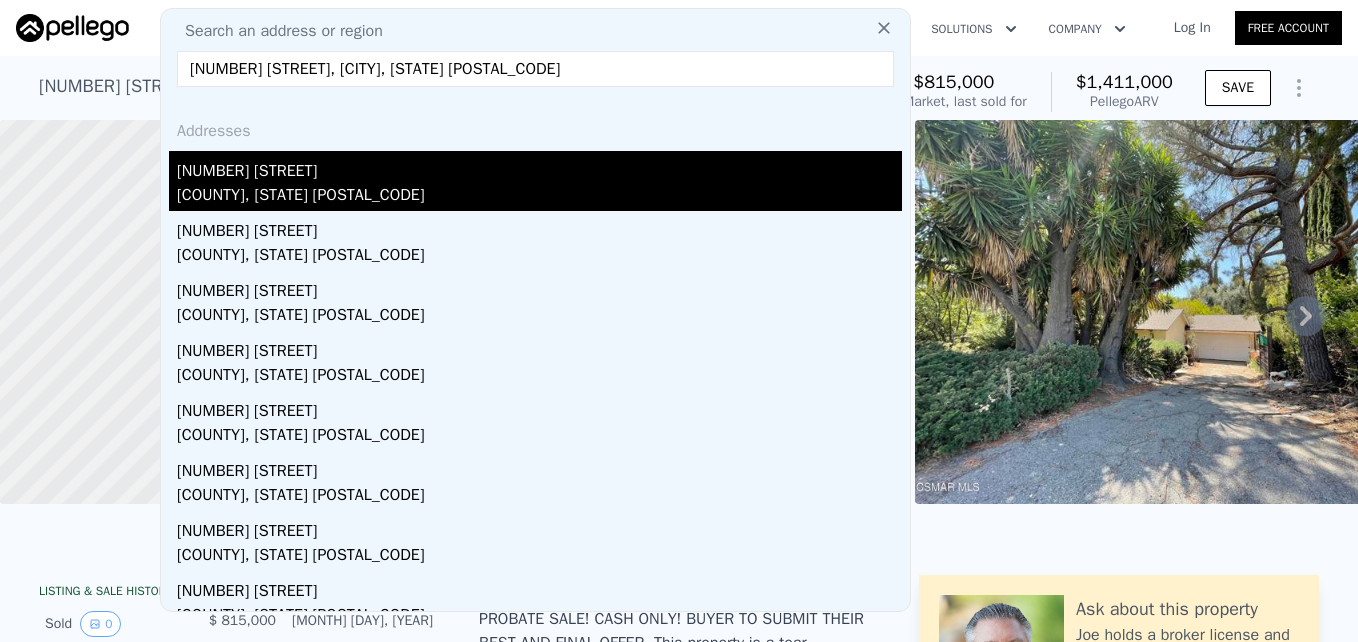 type on "[NUMBER] [STREET], [CITY], [STATE] [POSTAL_CODE]" 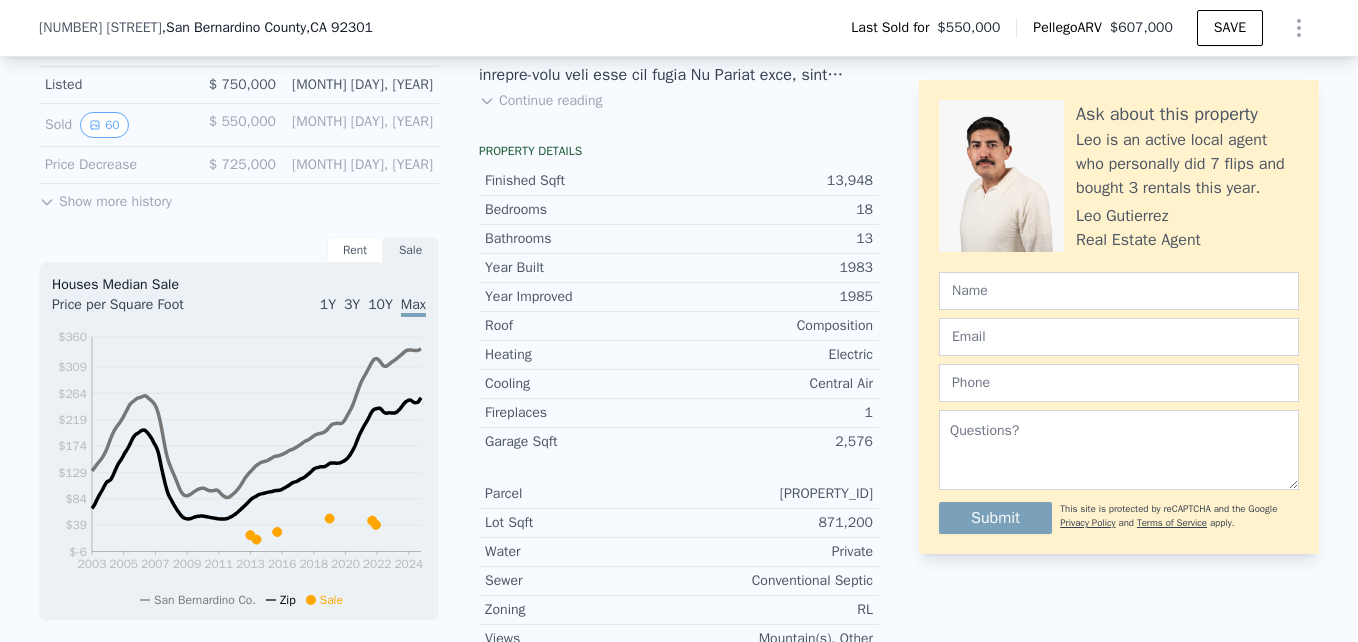 scroll, scrollTop: 647, scrollLeft: 0, axis: vertical 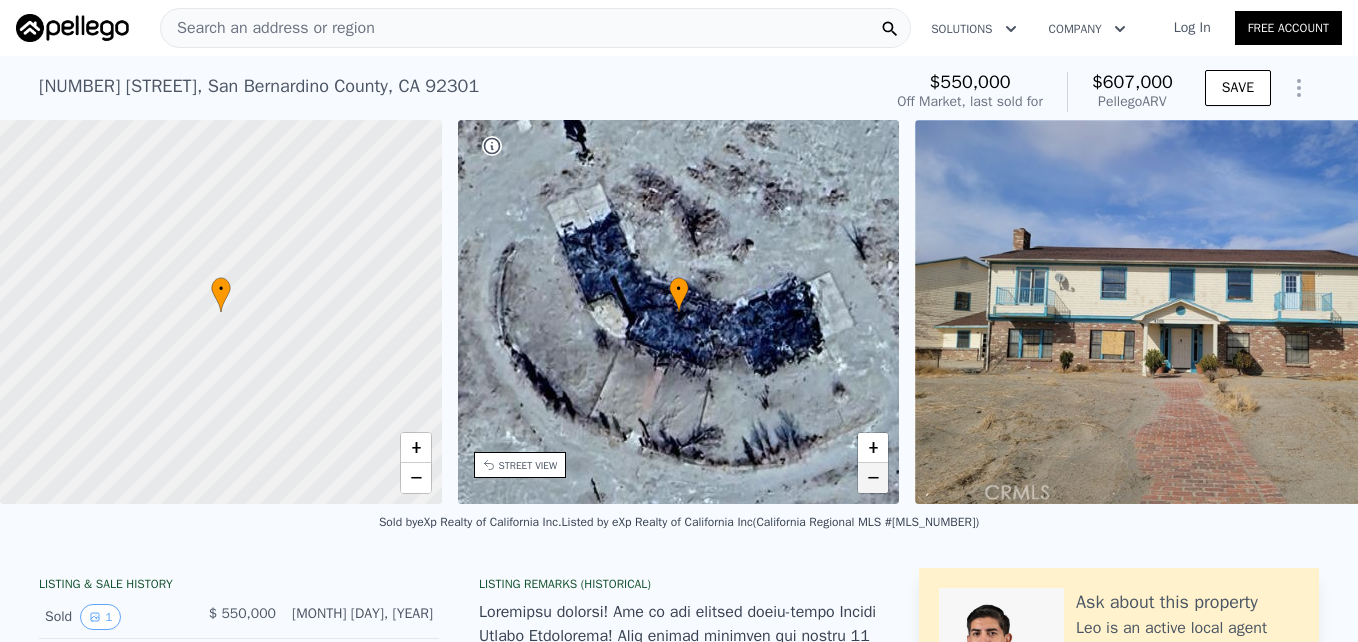 click on "−" at bounding box center (873, 478) 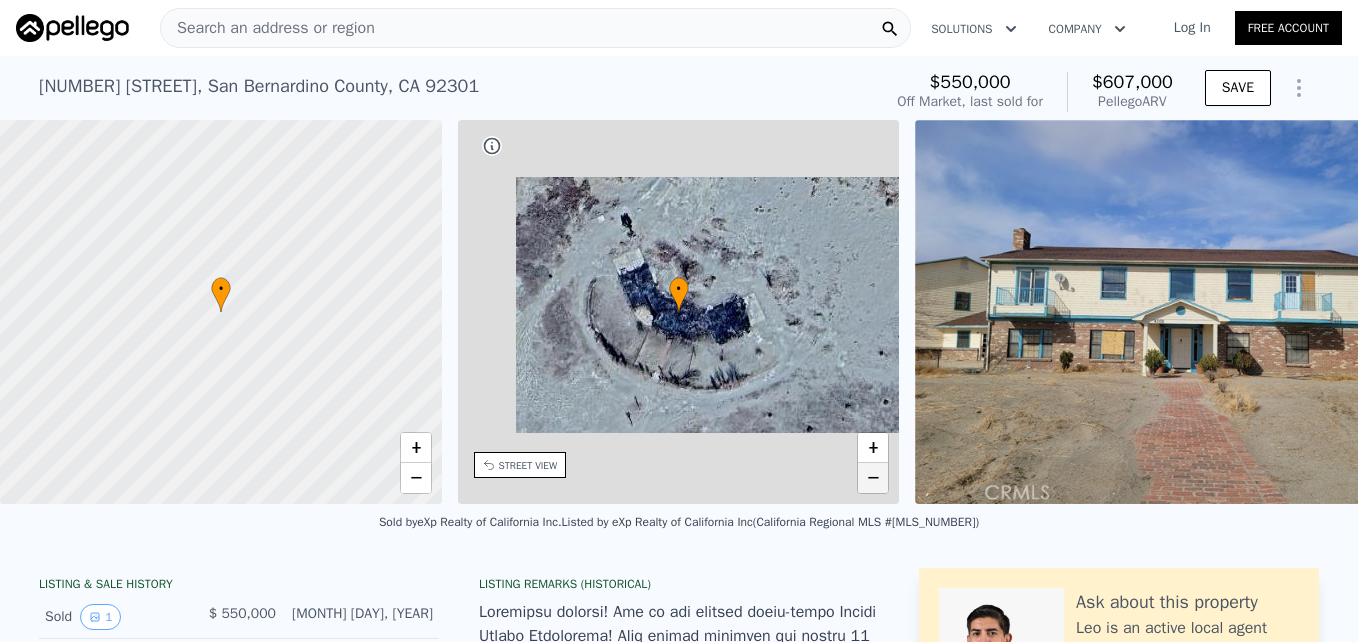 click on "−" at bounding box center [873, 478] 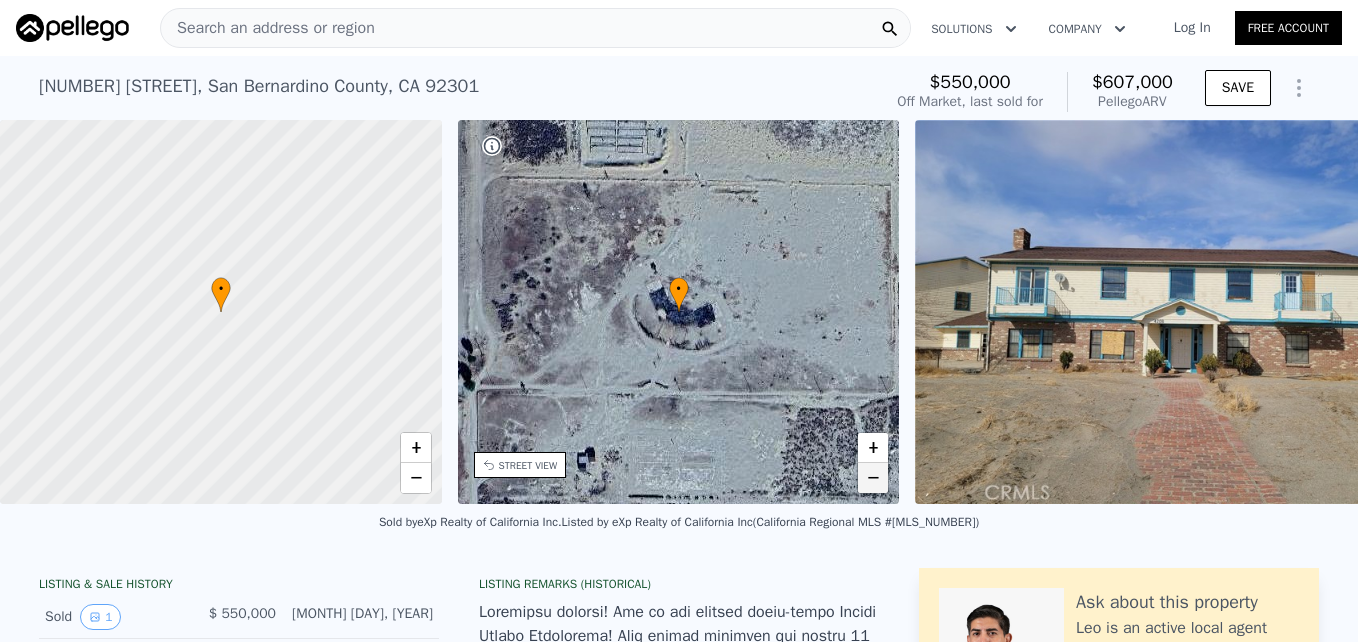 click on "−" at bounding box center [873, 478] 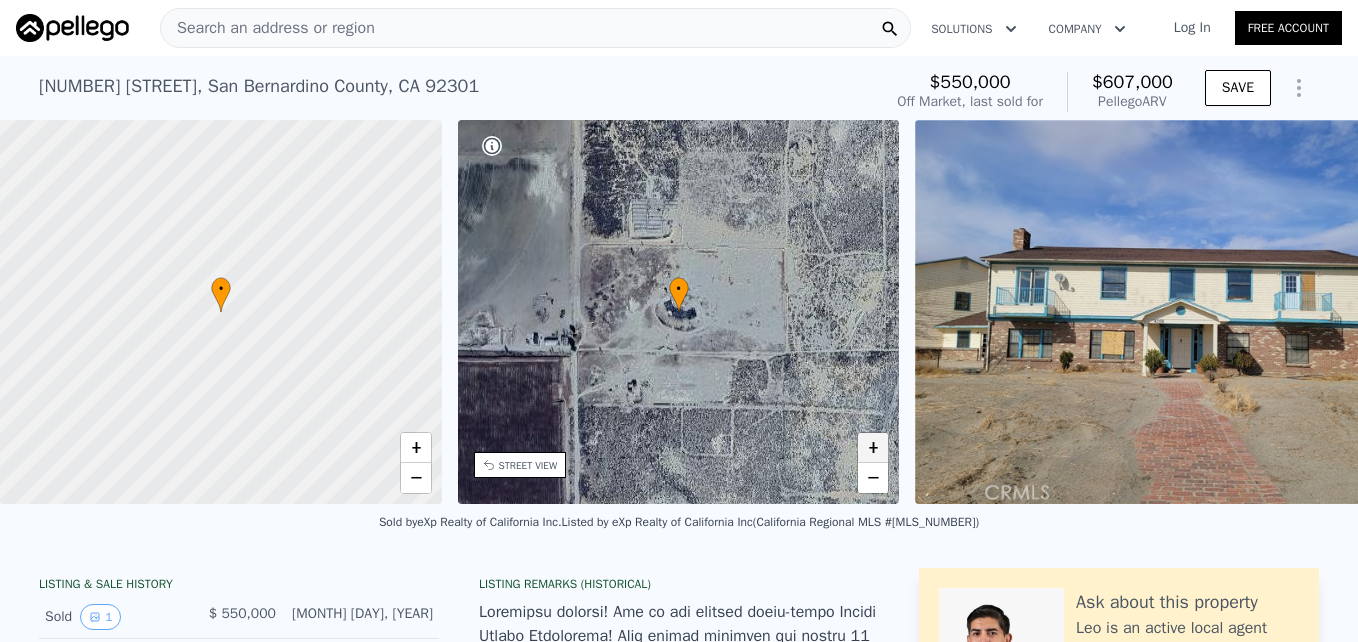 click on "+" at bounding box center [873, 448] 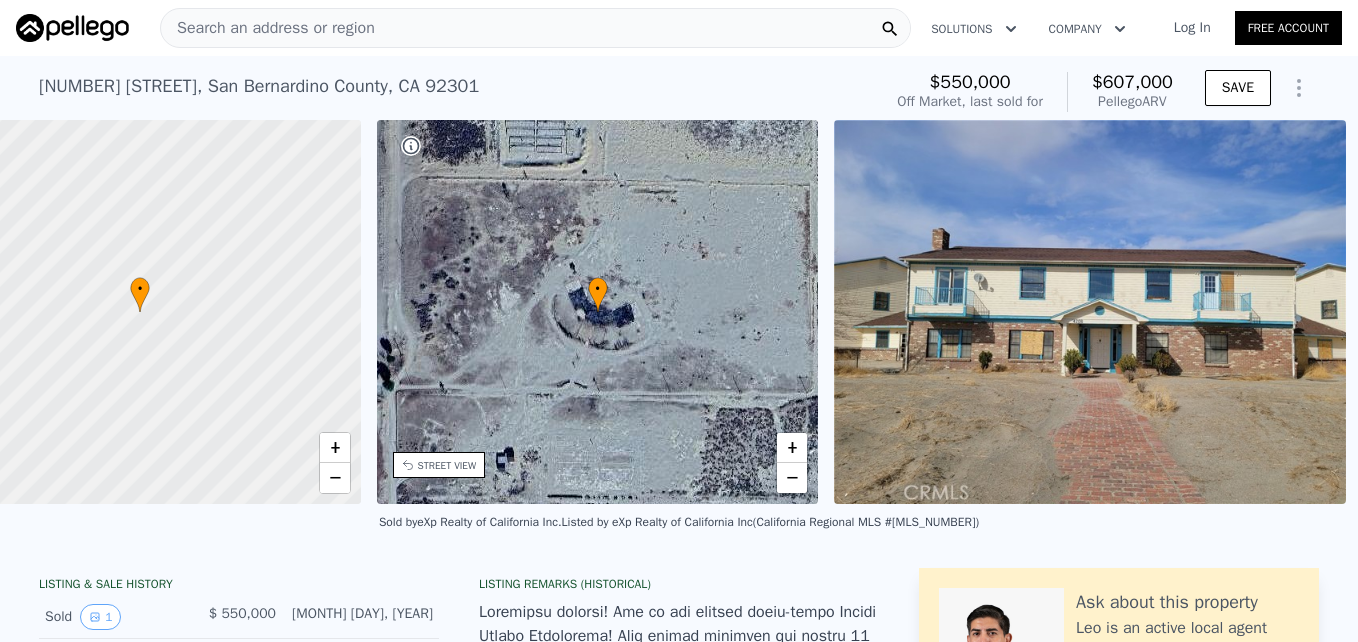 scroll, scrollTop: 0, scrollLeft: 8, axis: horizontal 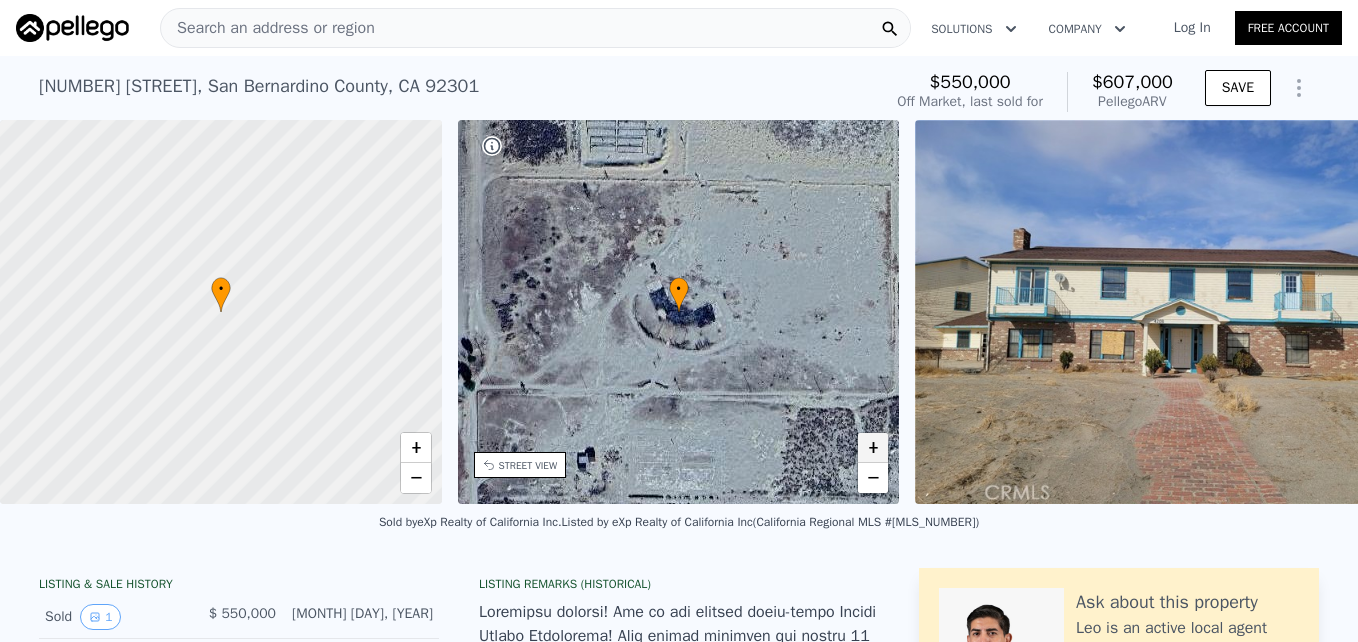 click on "+" at bounding box center (873, 448) 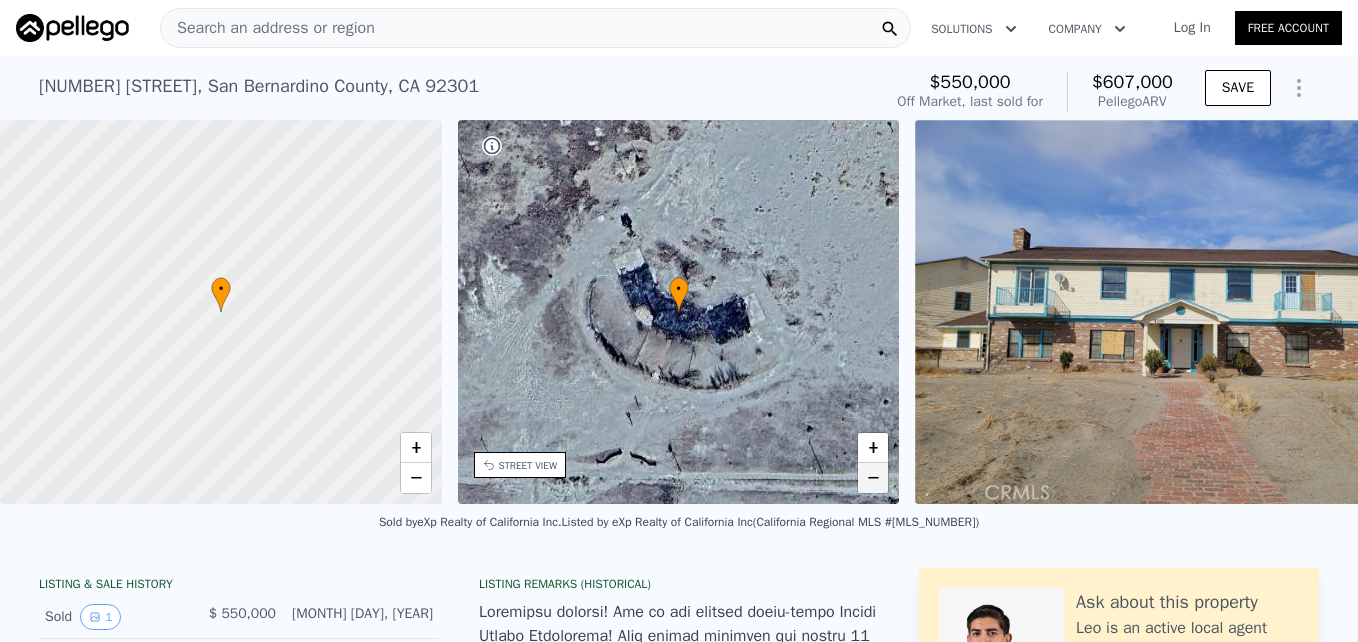 click on "−" at bounding box center (873, 478) 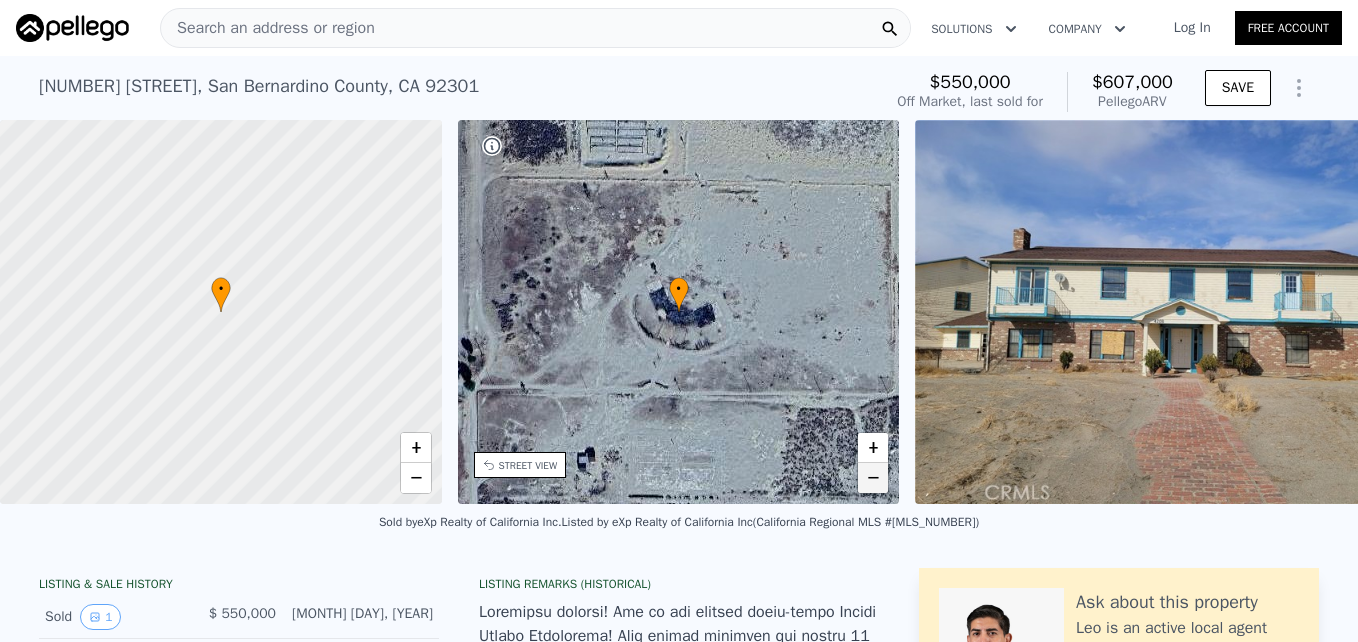 click on "−" at bounding box center (873, 478) 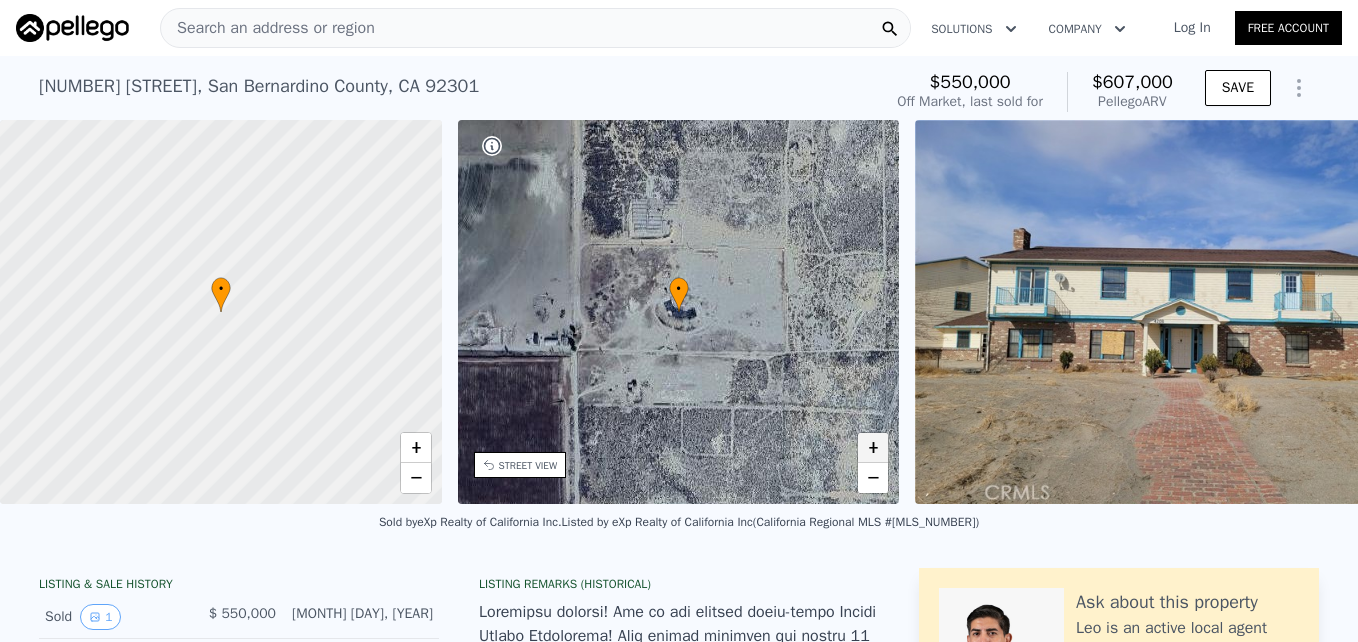 click on "+" at bounding box center [873, 448] 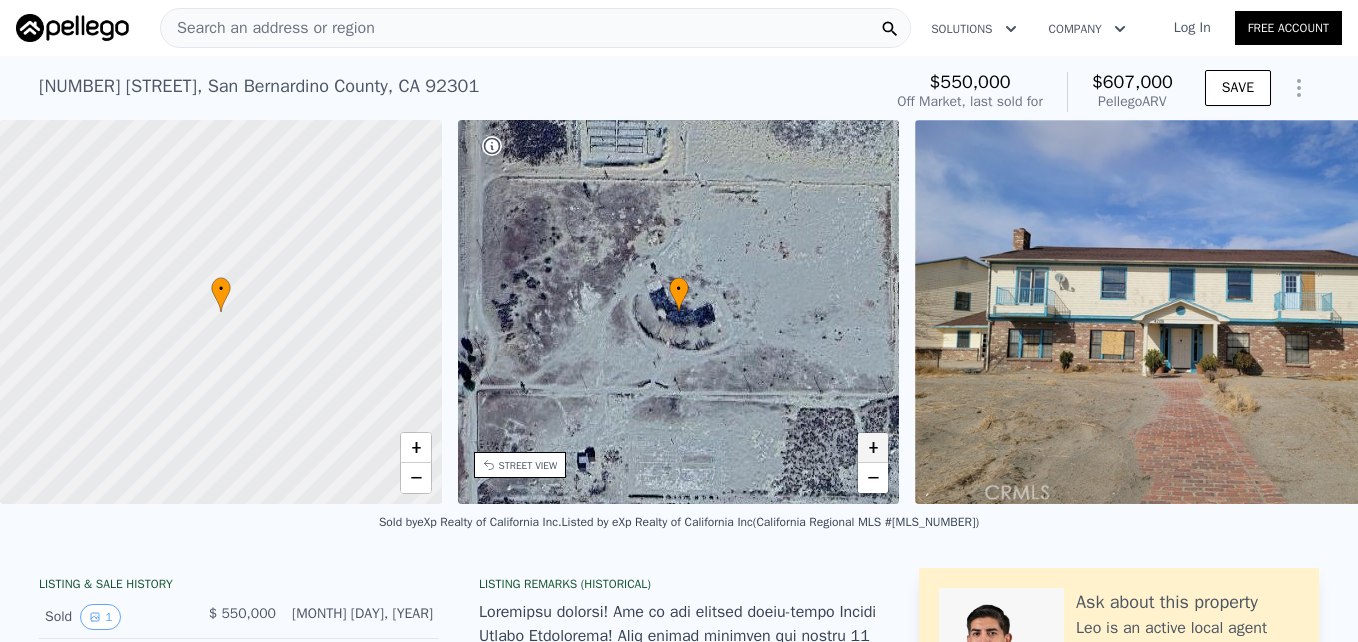 click on "+" at bounding box center (873, 448) 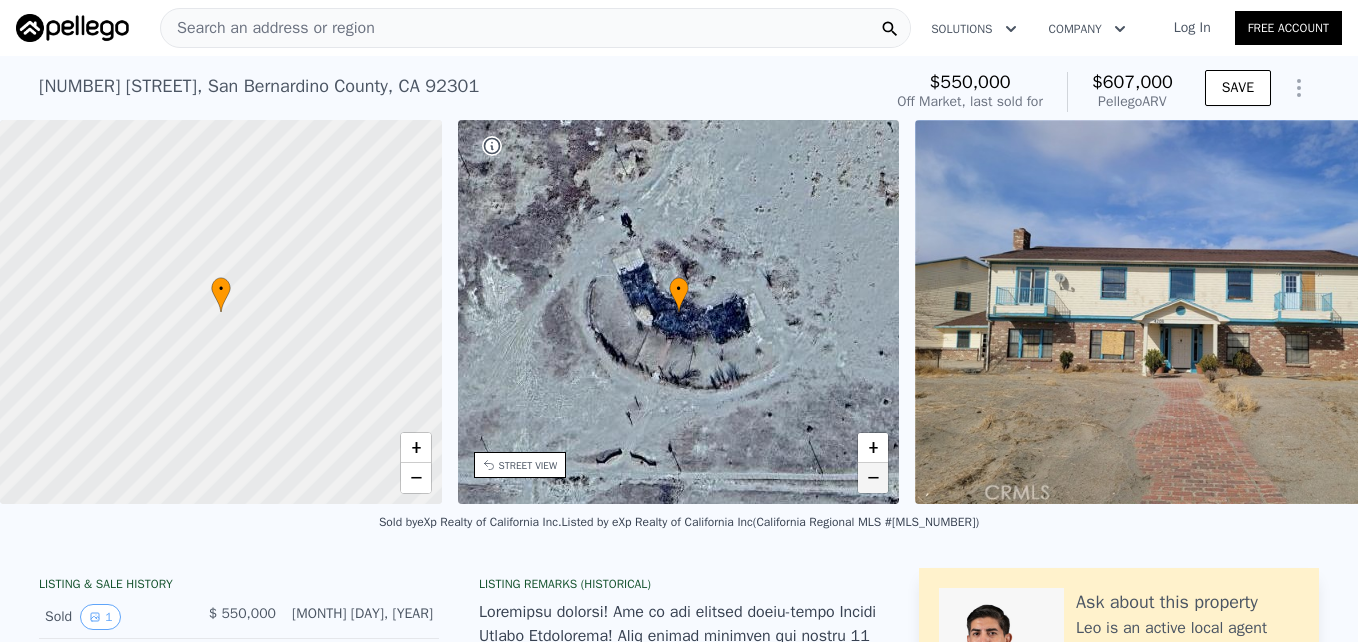 click on "−" at bounding box center (873, 478) 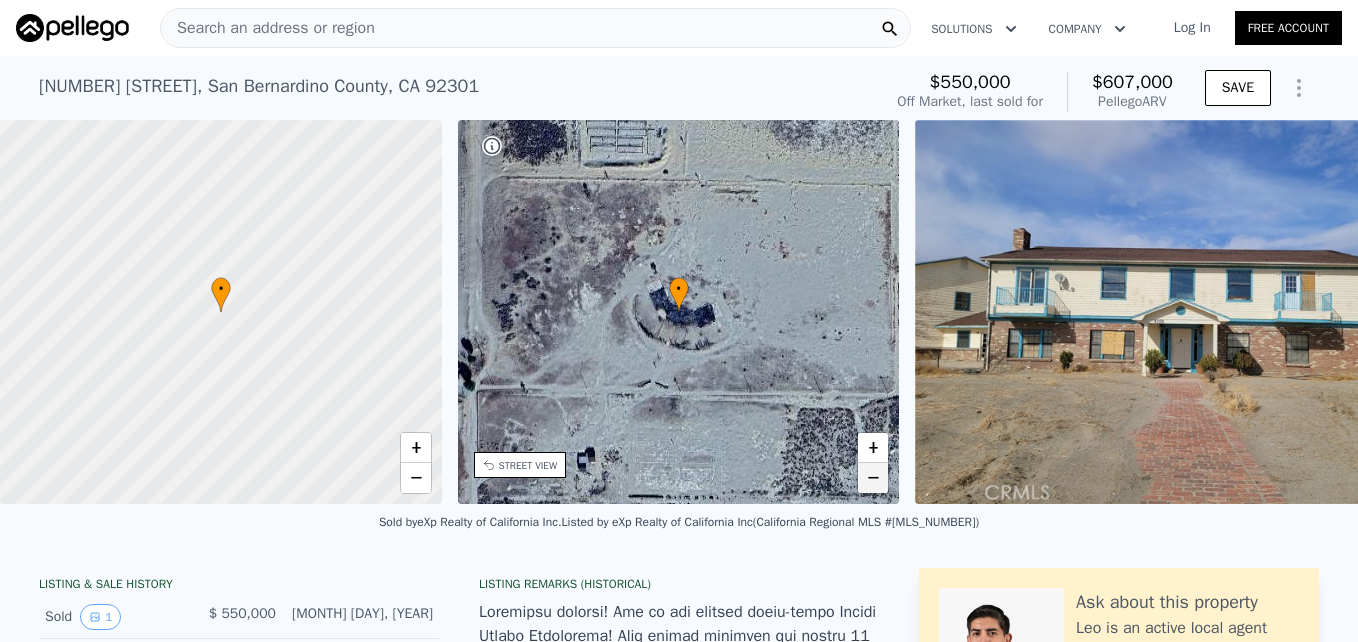 click on "−" at bounding box center (873, 478) 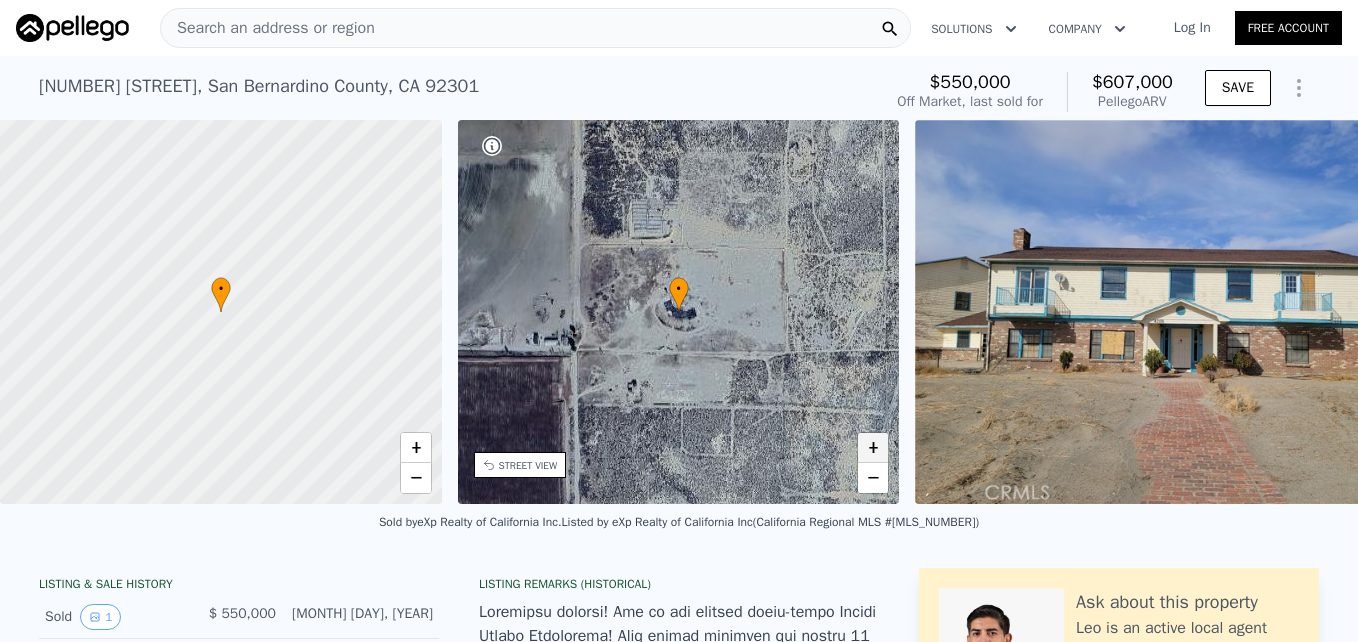 click on "+" at bounding box center (873, 448) 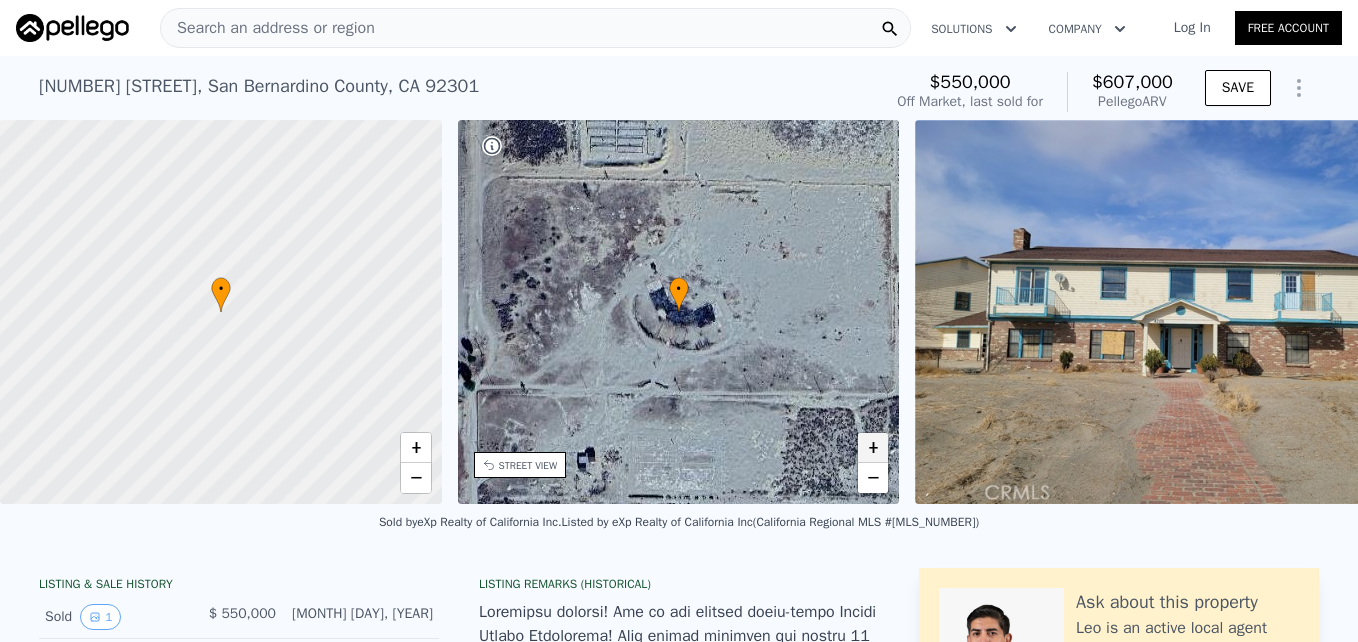 click on "+" at bounding box center [873, 448] 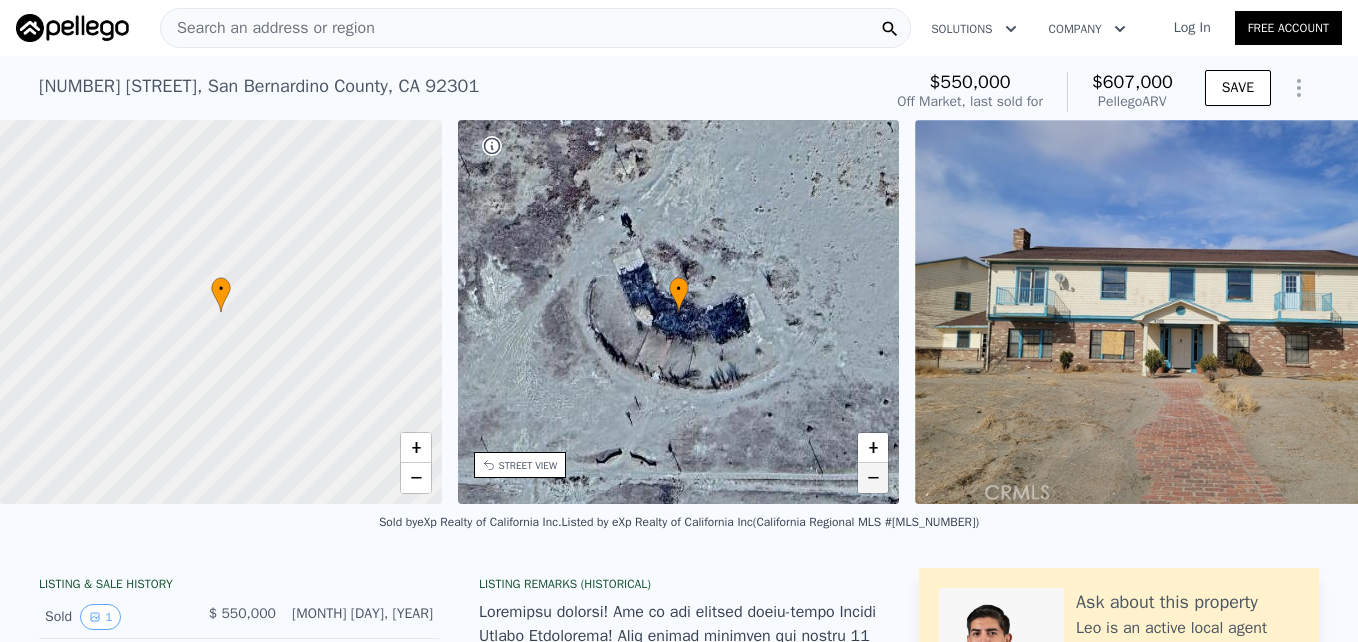 click on "−" at bounding box center (873, 478) 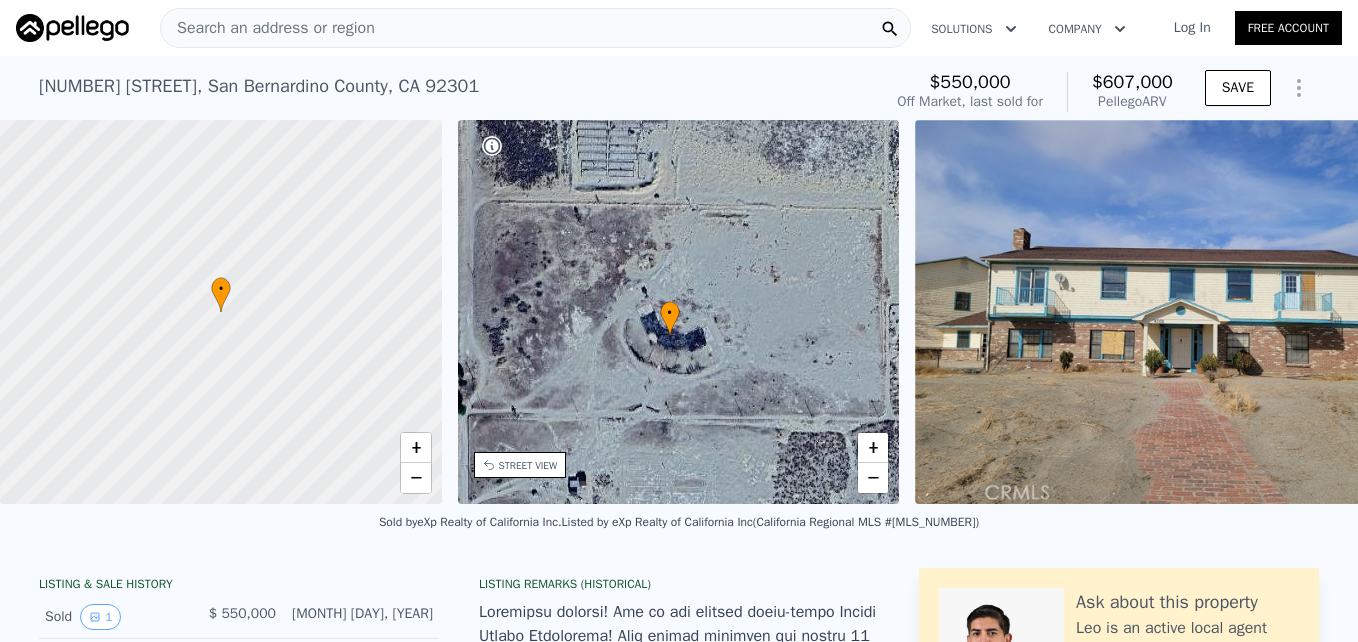drag, startPoint x: 816, startPoint y: 299, endPoint x: 807, endPoint y: 323, distance: 25.632011 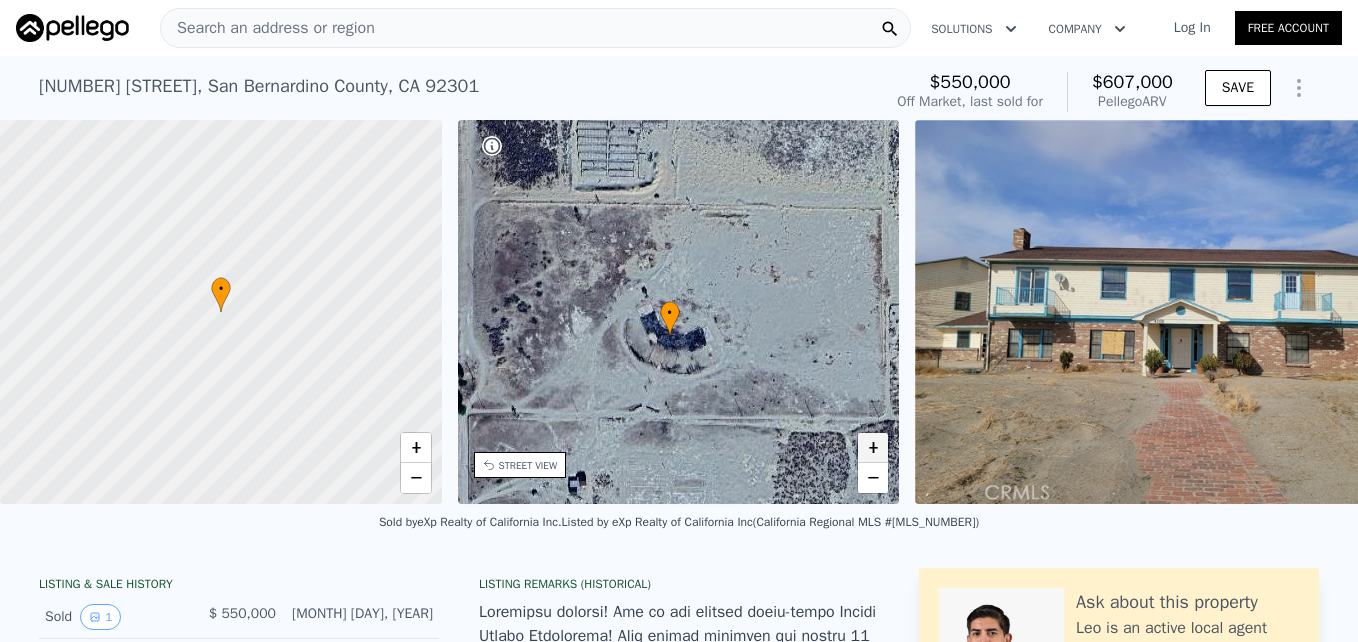 click on "+" at bounding box center [873, 448] 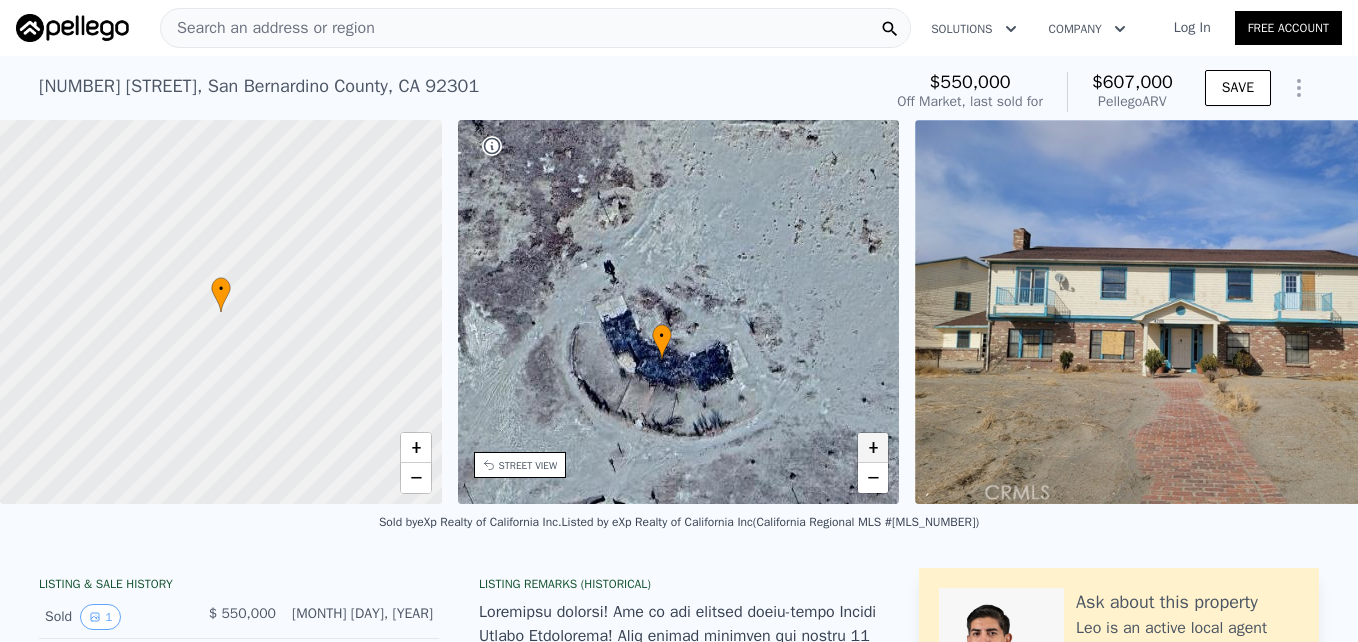 click on "+" at bounding box center [873, 448] 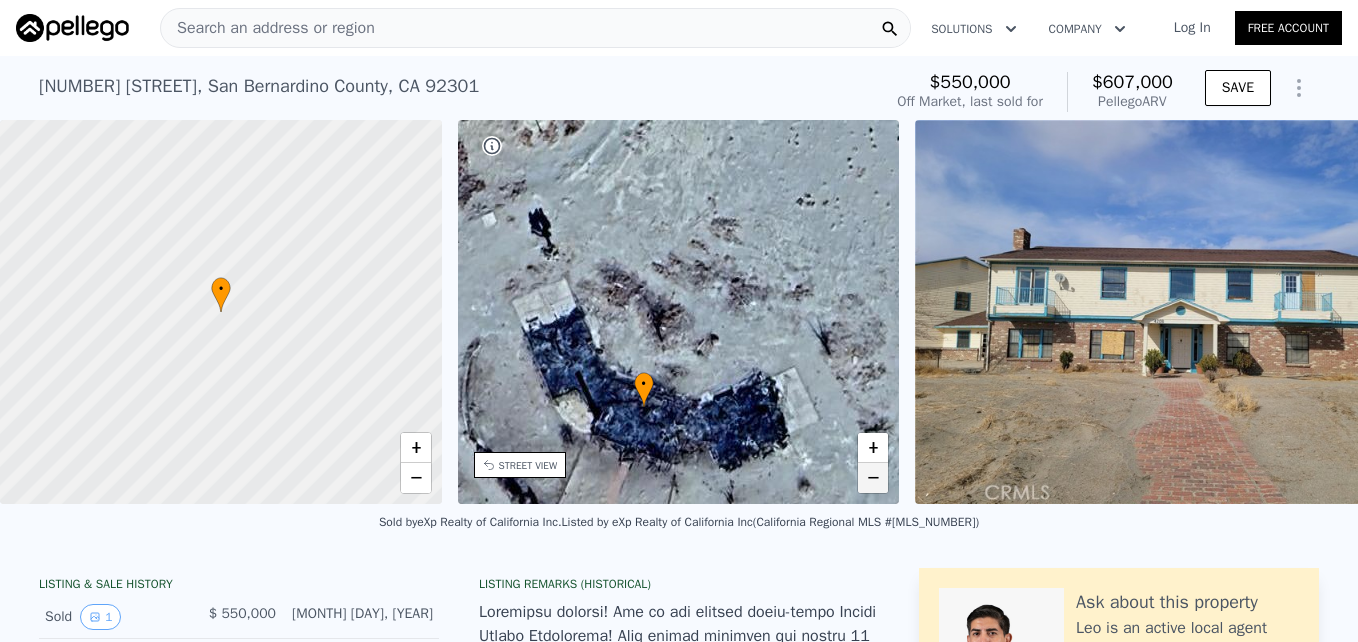 click on "−" at bounding box center (873, 478) 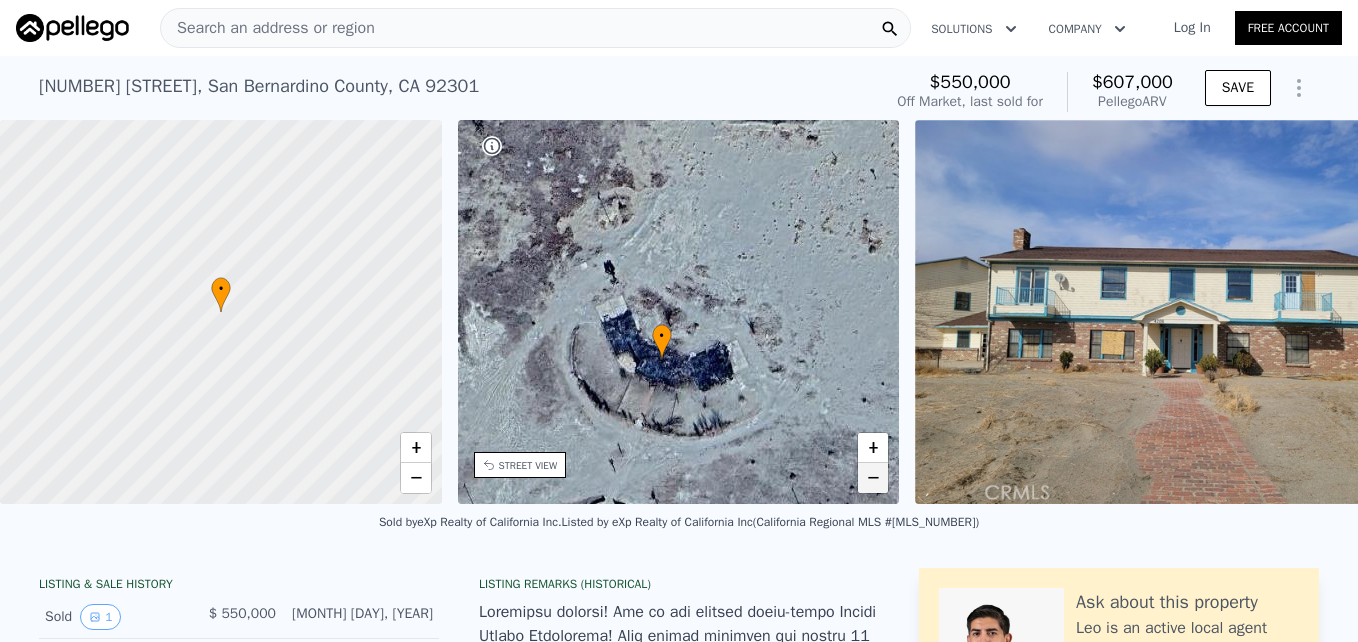 click on "−" at bounding box center (873, 478) 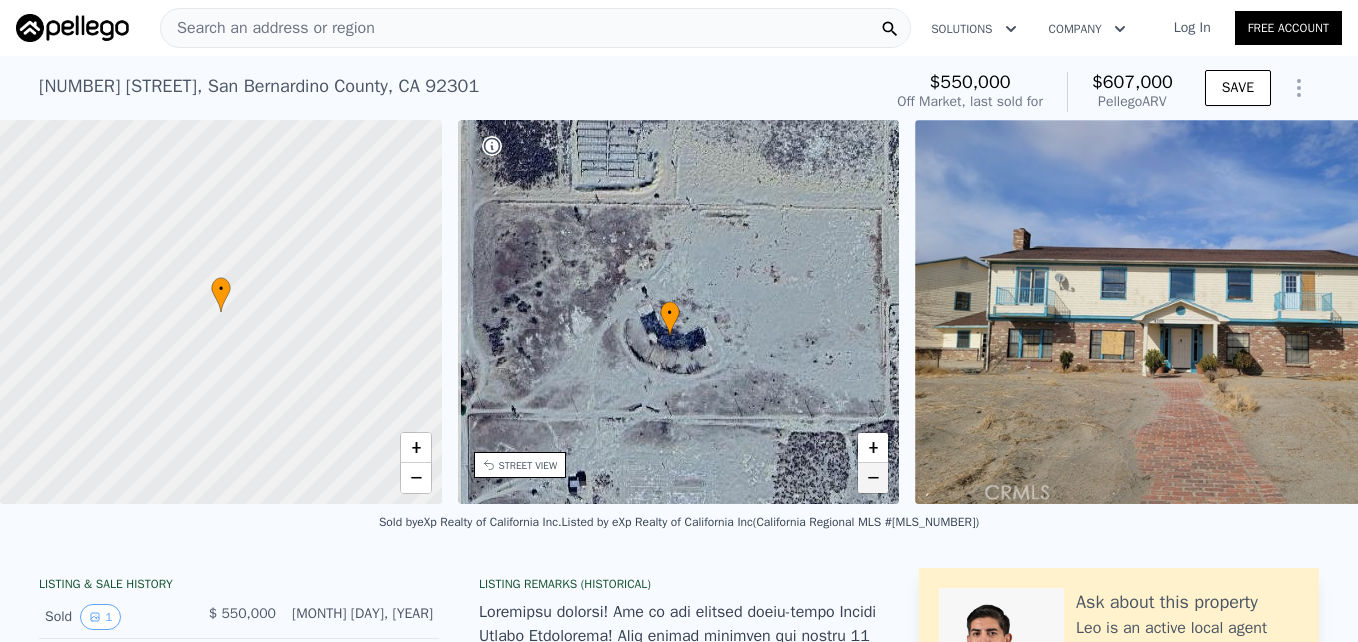 click on "−" at bounding box center (873, 478) 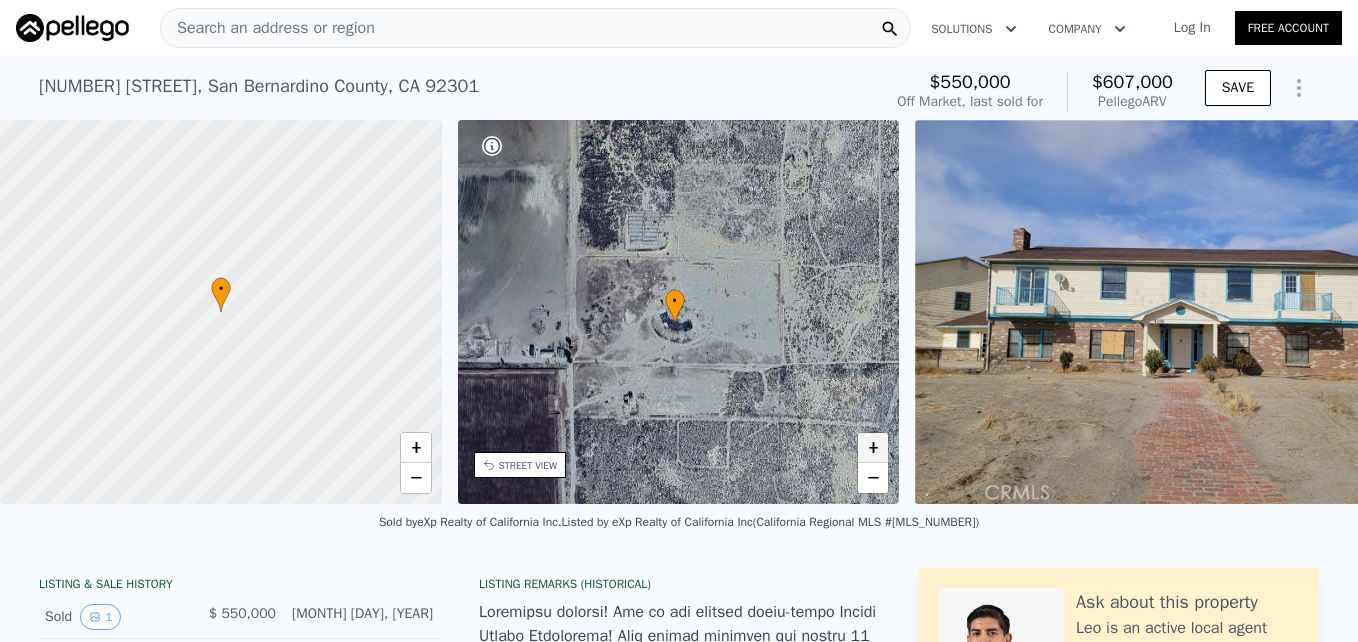 click on "+" at bounding box center [873, 448] 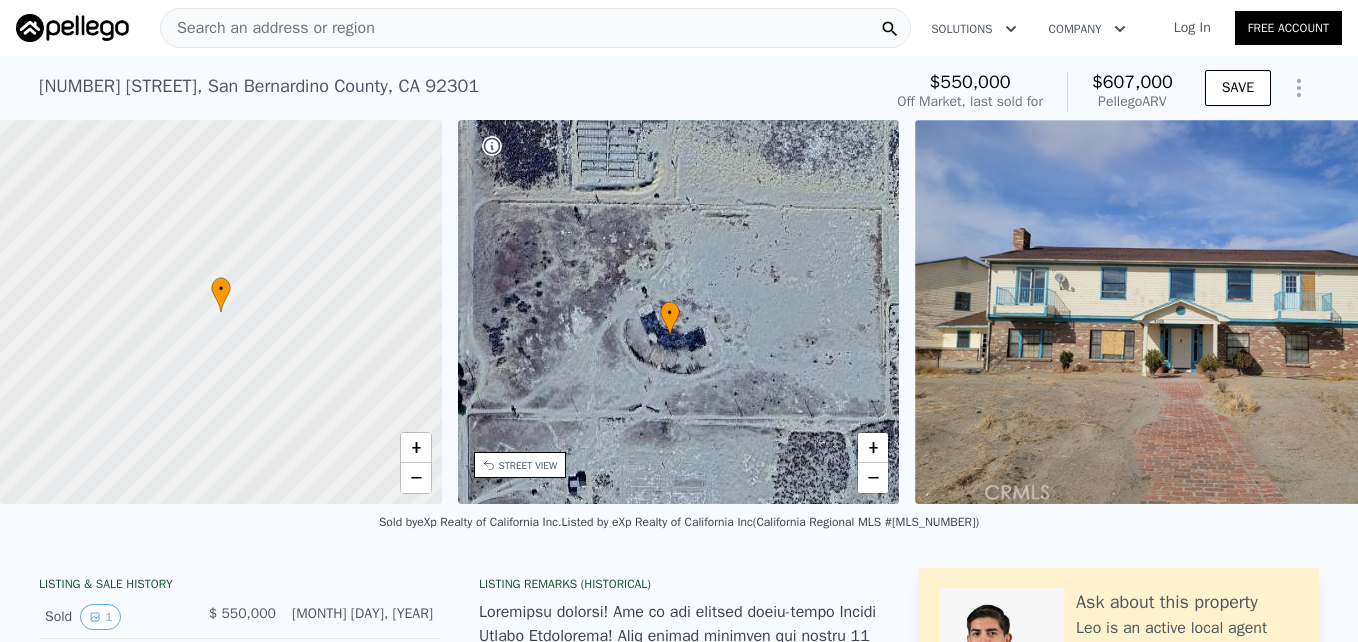 drag, startPoint x: 874, startPoint y: 457, endPoint x: 877, endPoint y: 599, distance: 142.0317 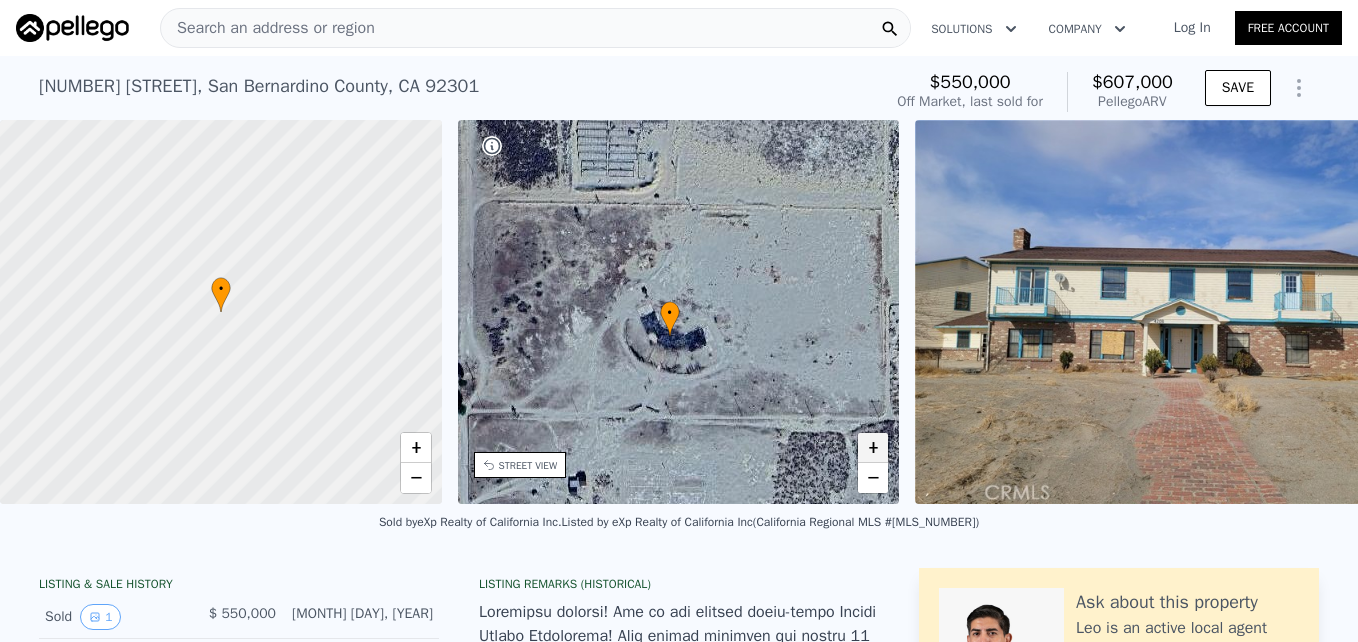 click on "+" at bounding box center (873, 448) 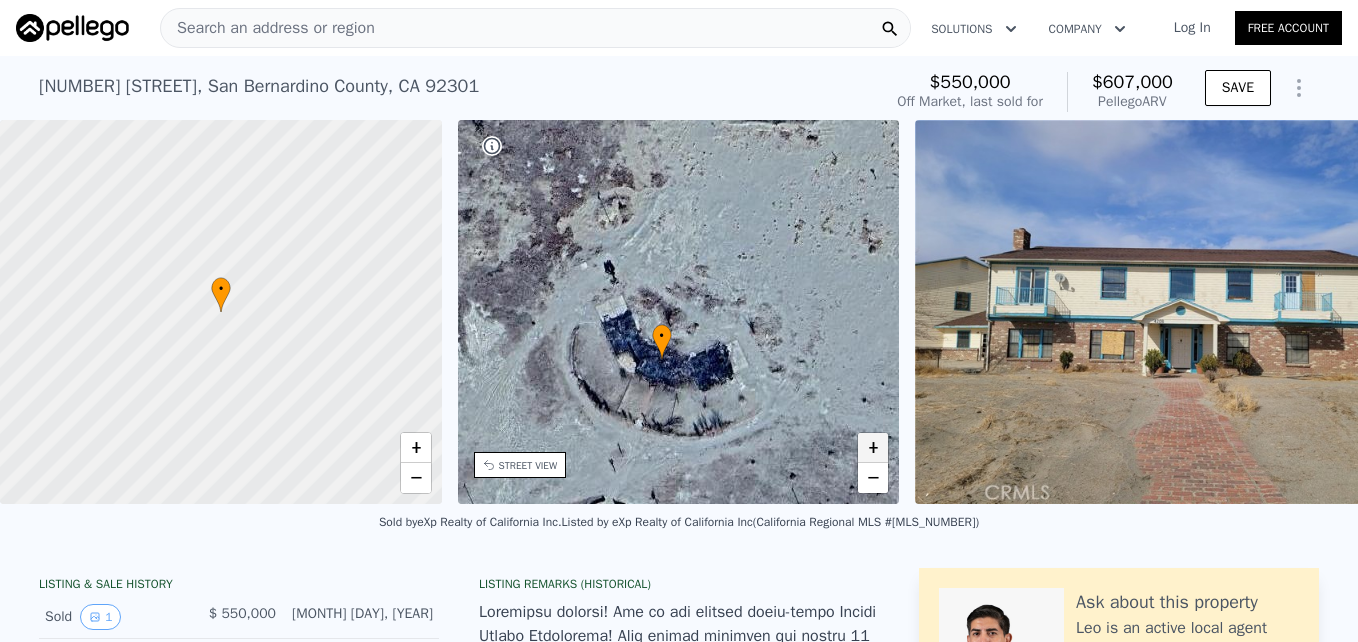 click on "+" at bounding box center (873, 448) 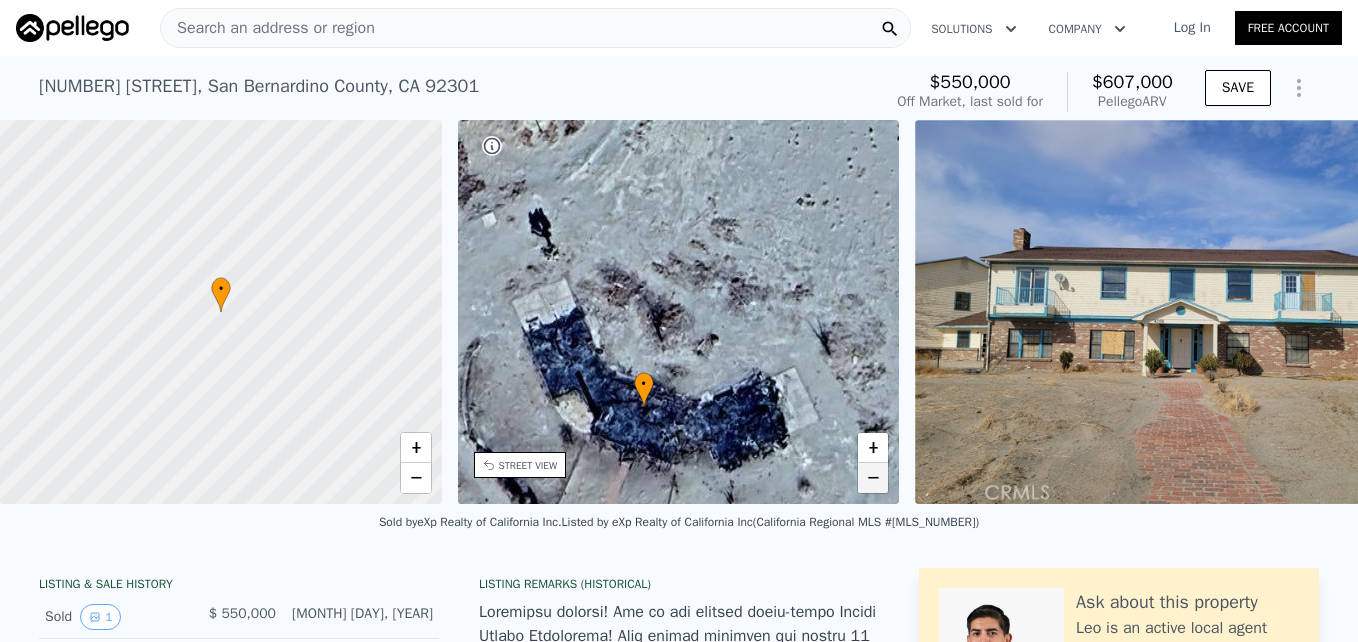 click on "−" at bounding box center (873, 478) 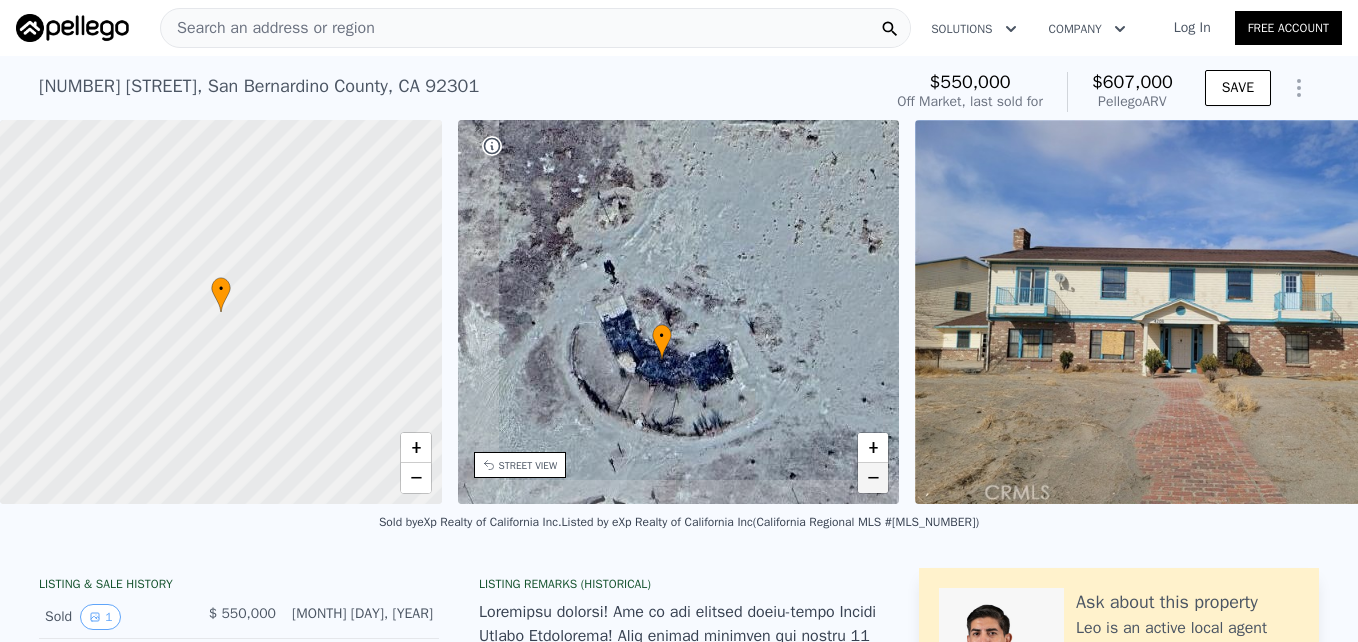 click on "−" at bounding box center (873, 478) 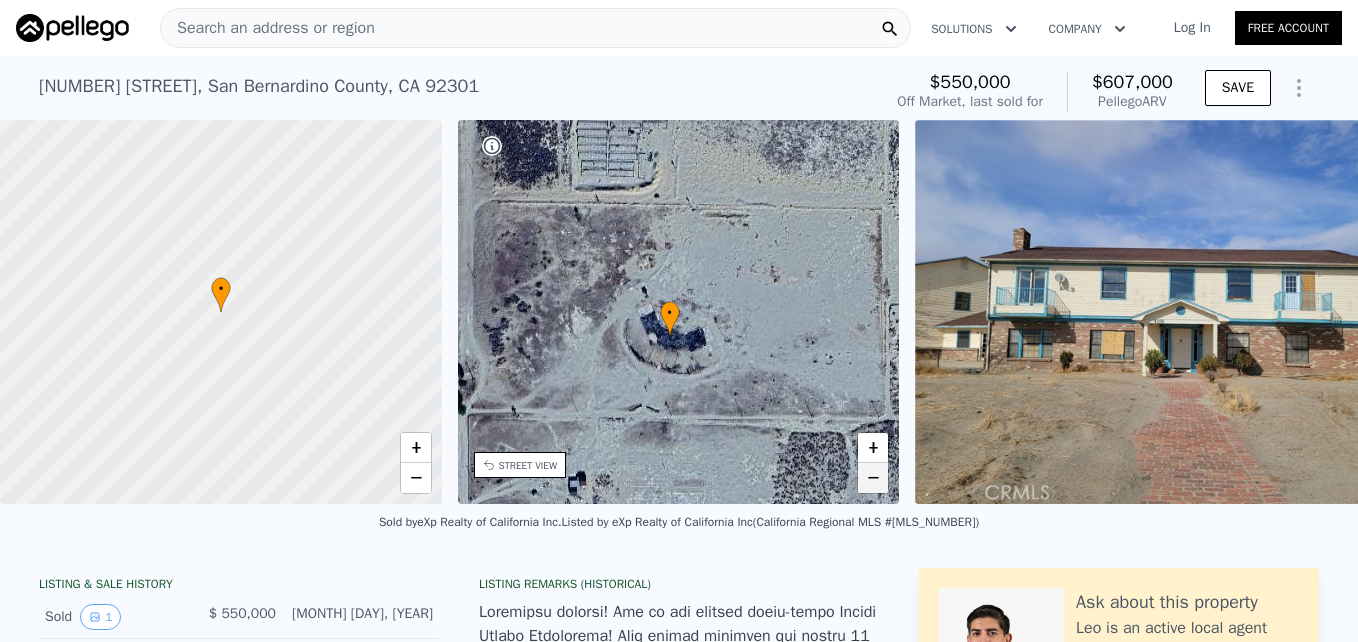 click on "−" at bounding box center [873, 478] 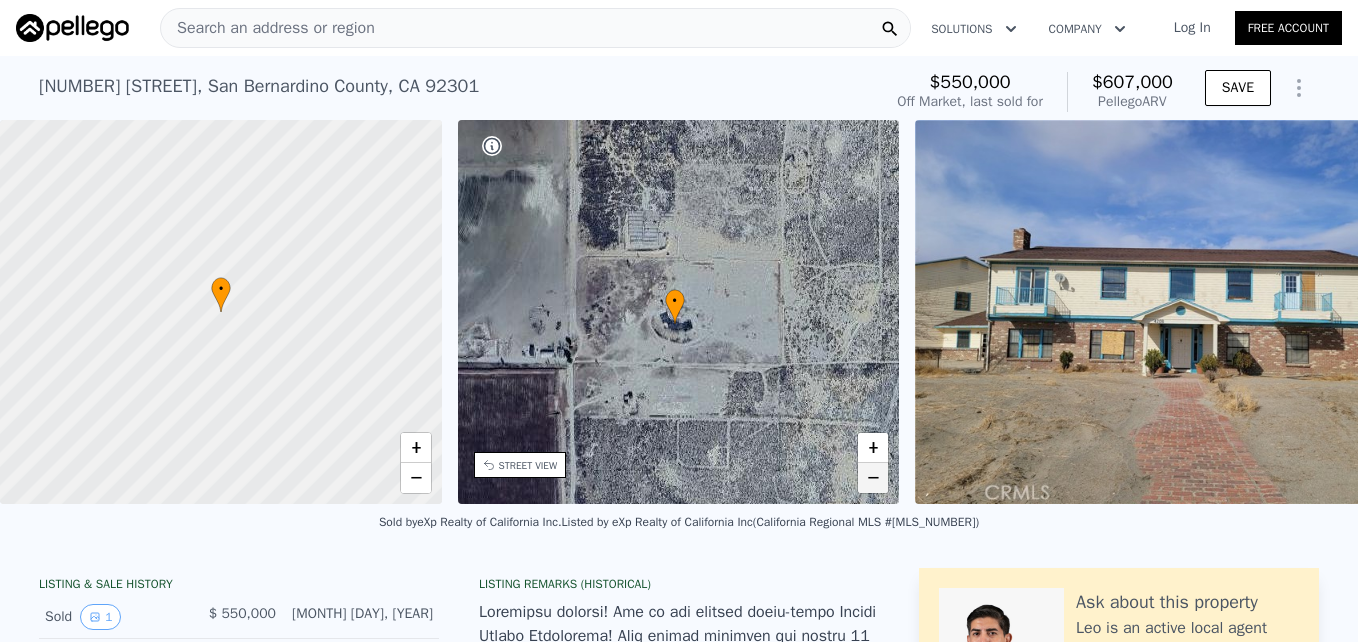 click on "−" at bounding box center [873, 478] 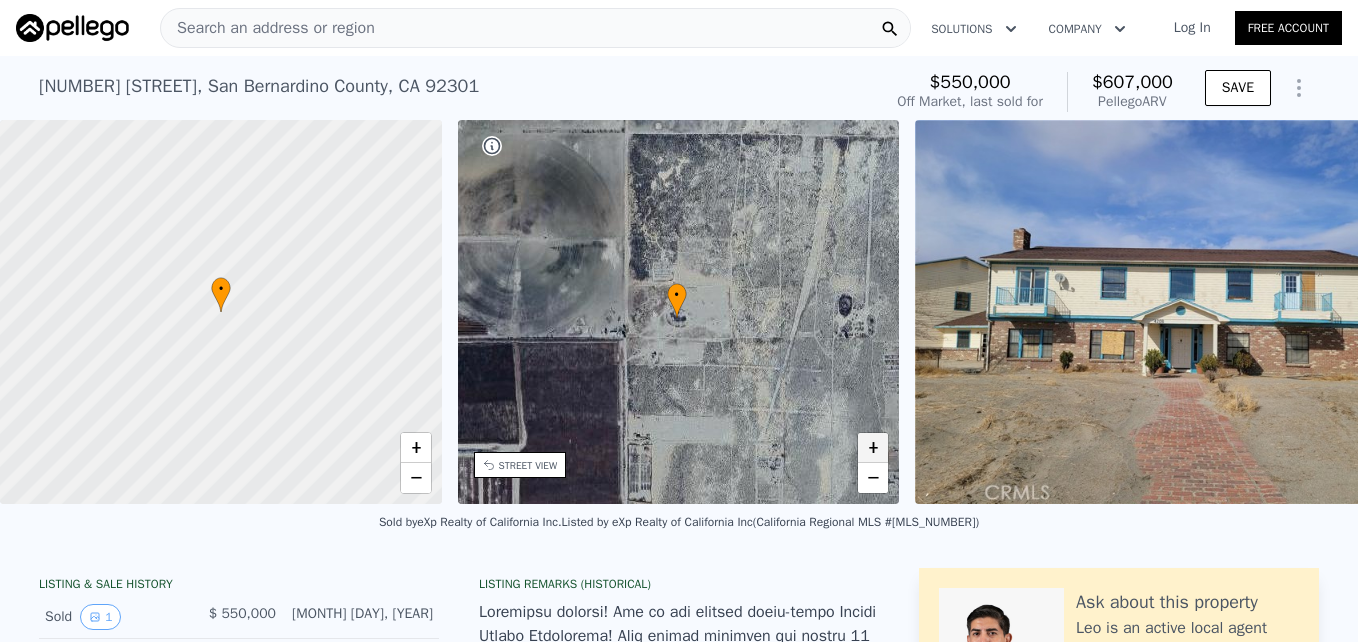 click on "+" at bounding box center [873, 448] 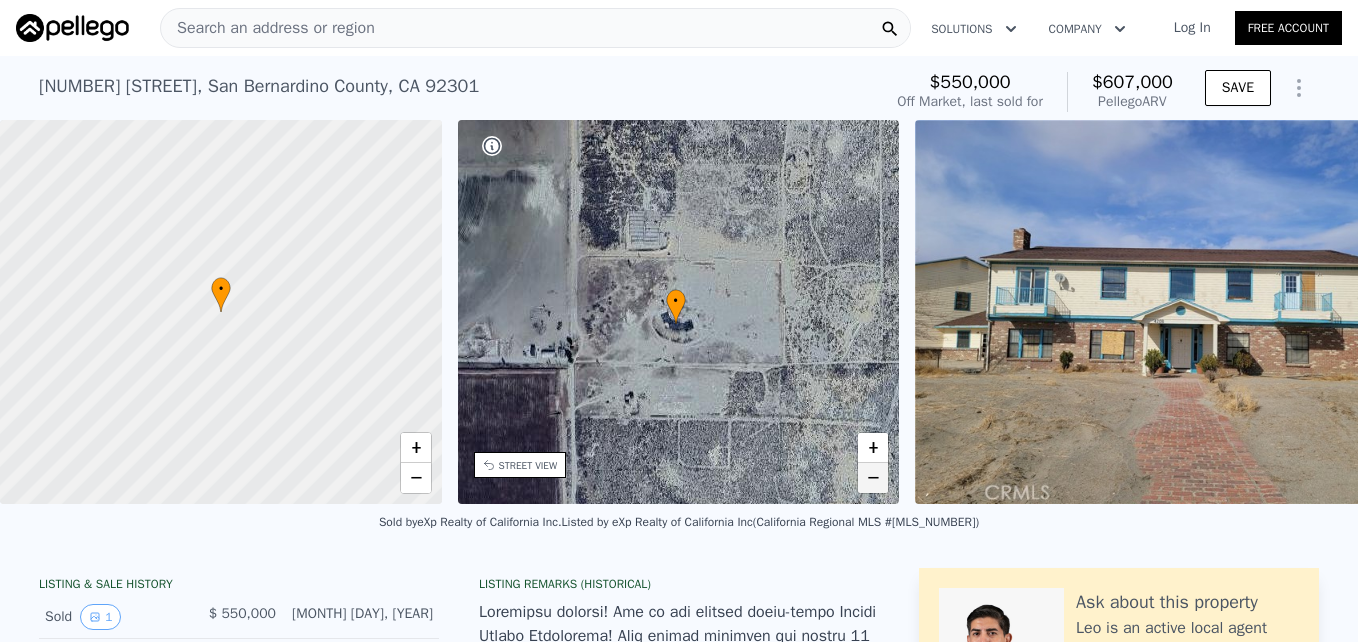 click on "−" at bounding box center (873, 478) 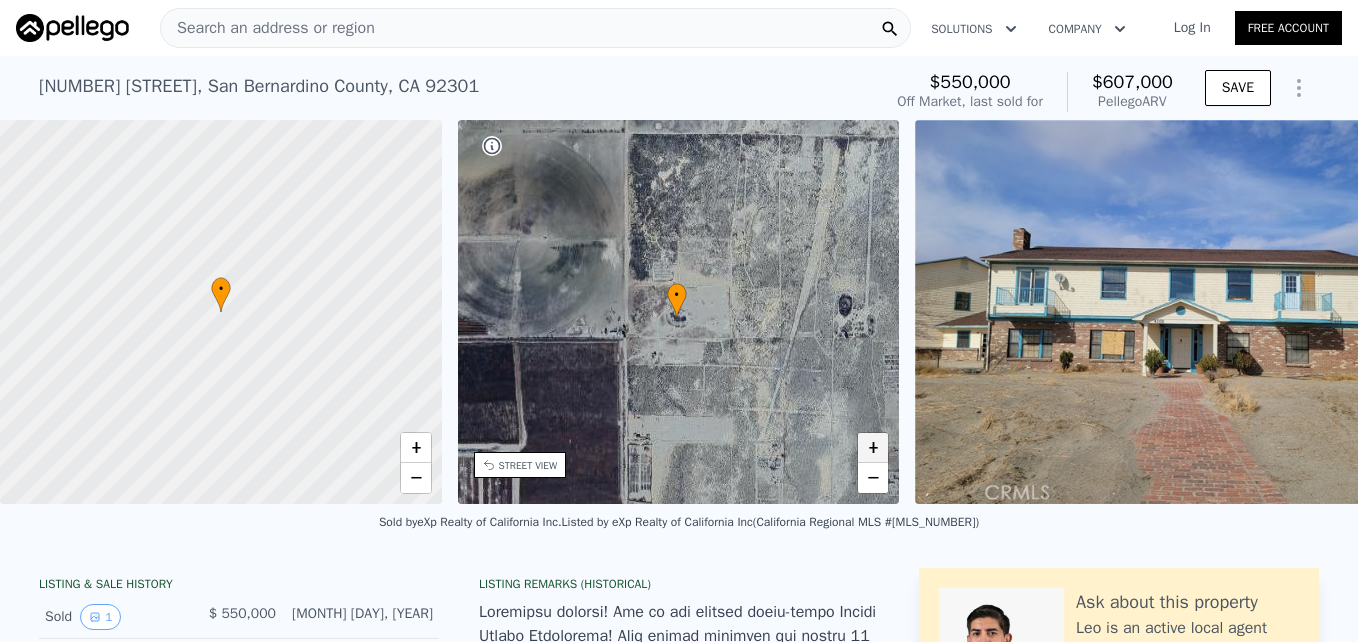 click on "+" at bounding box center [873, 448] 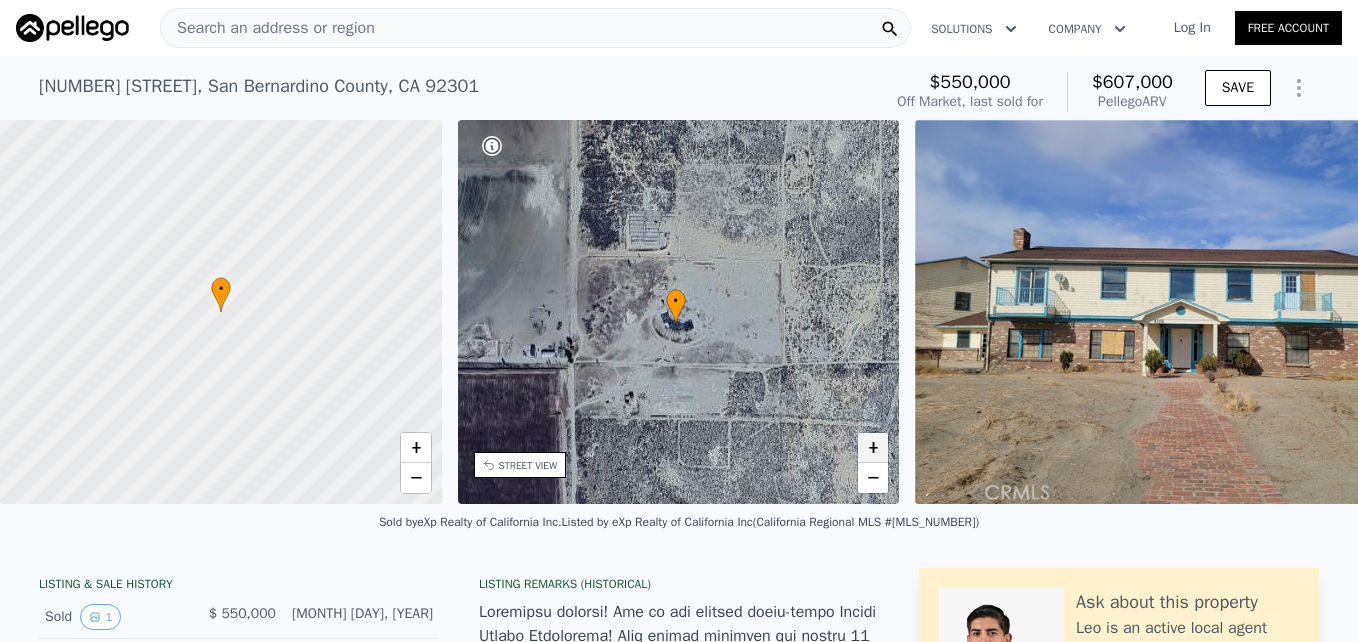 click on "+" at bounding box center (873, 448) 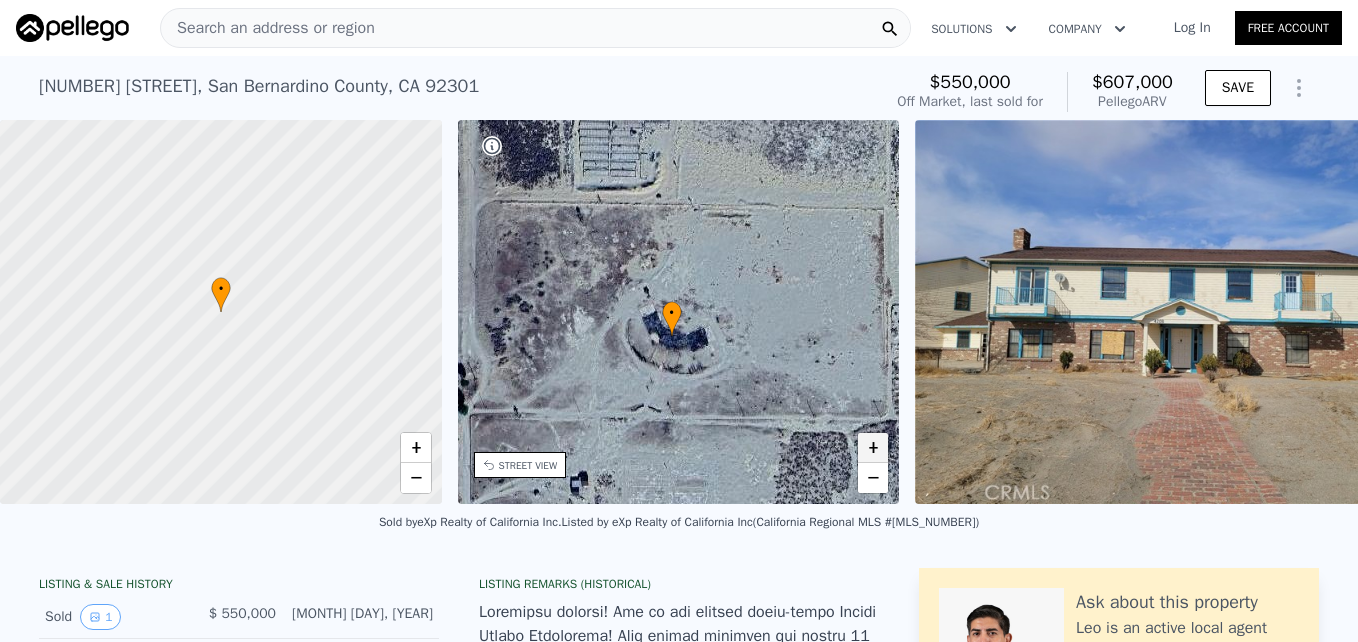 click on "+" at bounding box center [873, 448] 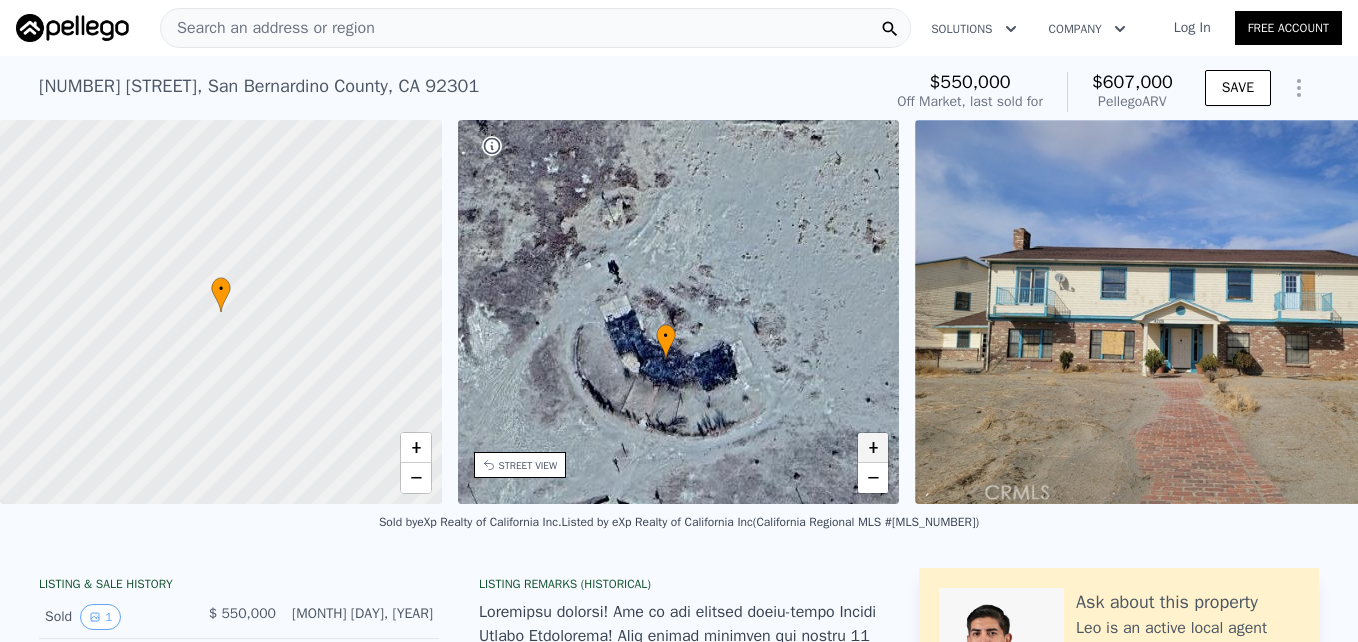 click on "+" at bounding box center (873, 448) 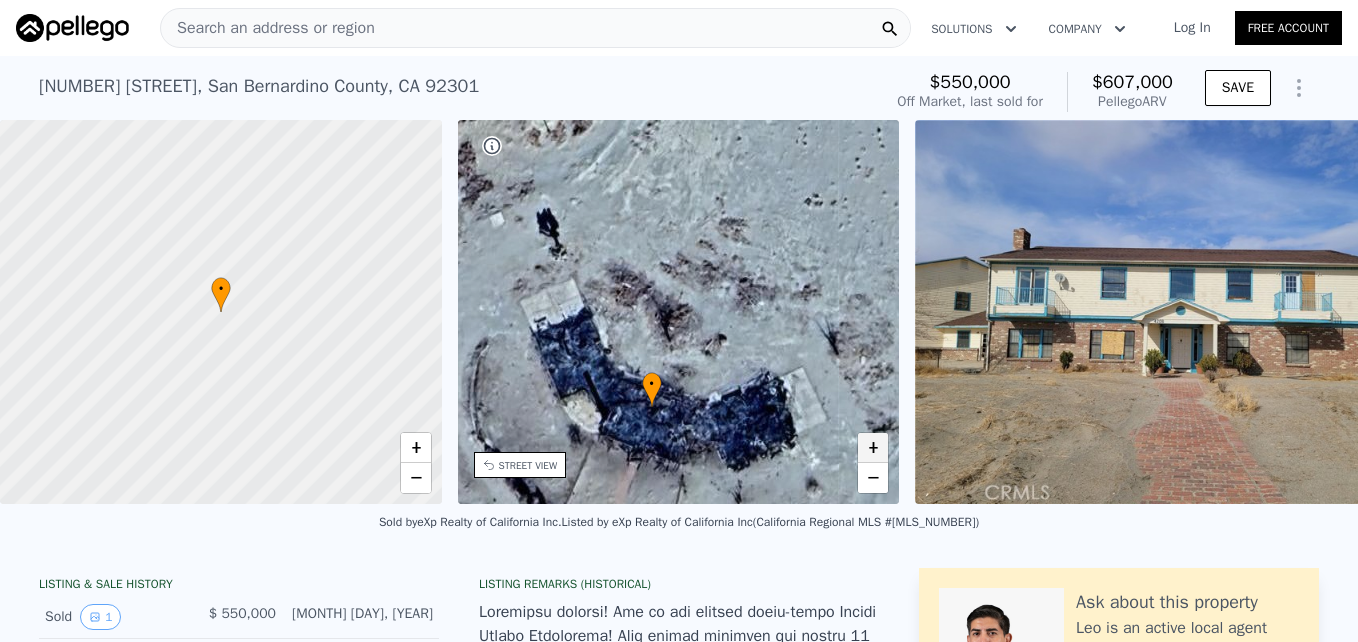 click on "+" at bounding box center (873, 448) 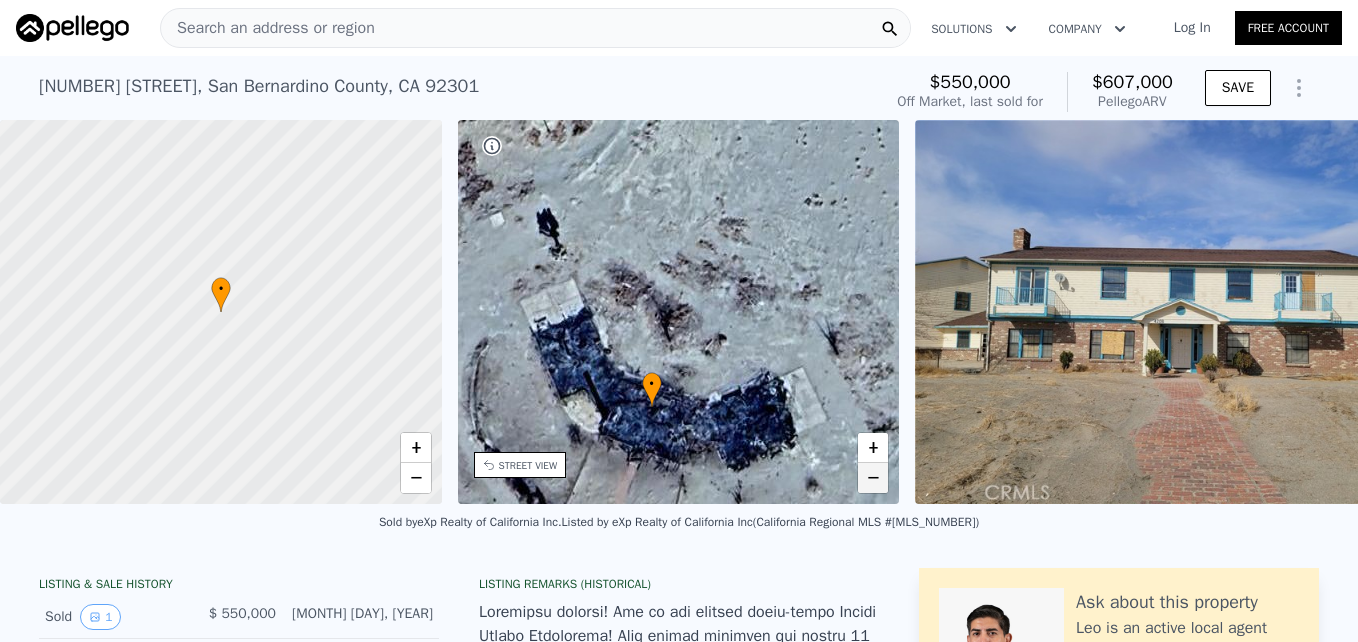 click on "−" at bounding box center (873, 478) 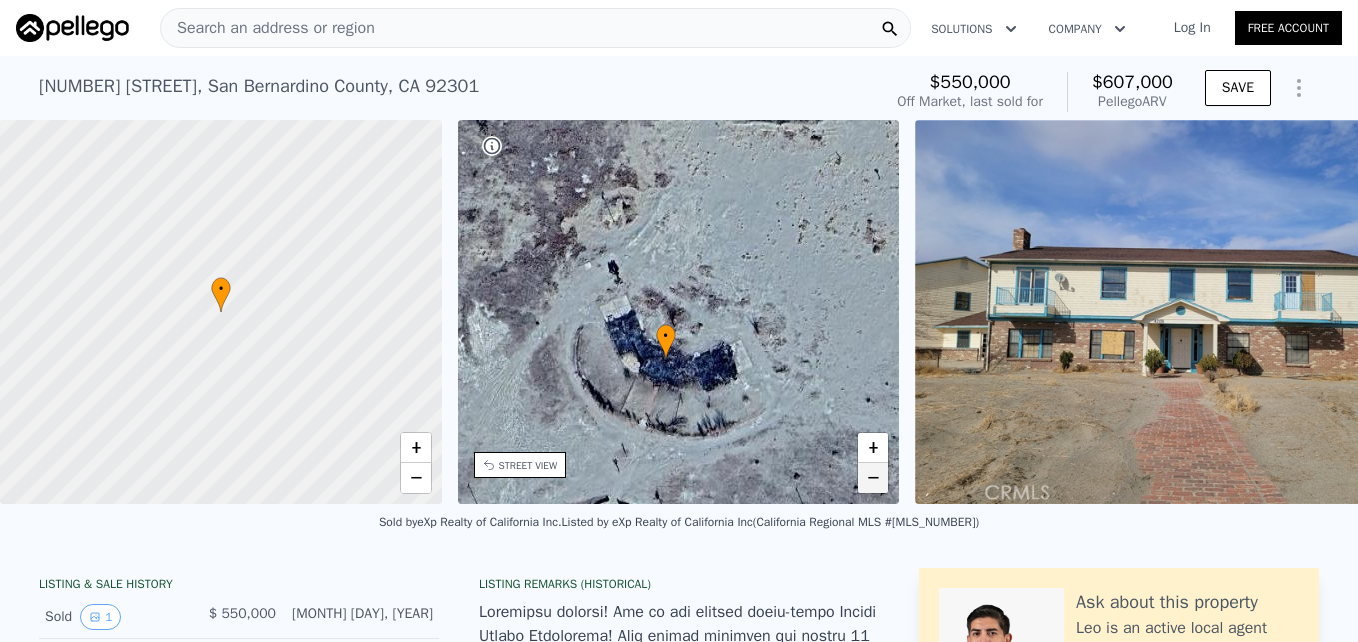 click on "−" at bounding box center (873, 478) 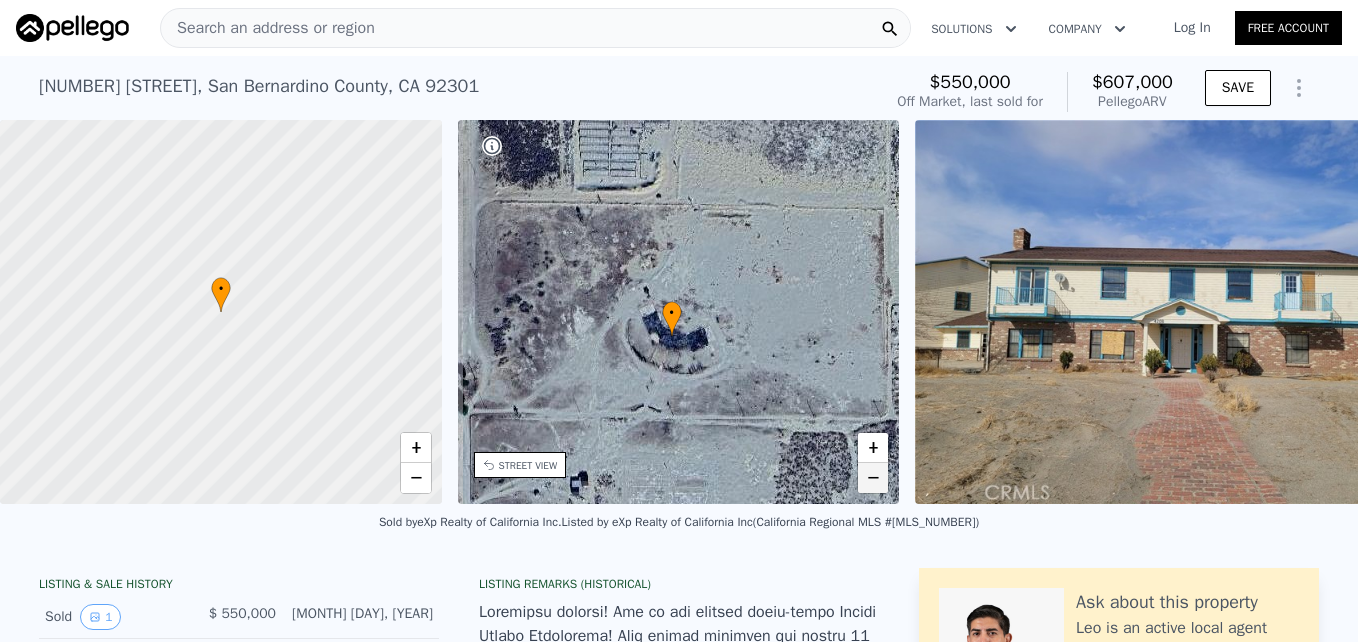 click on "−" at bounding box center [873, 478] 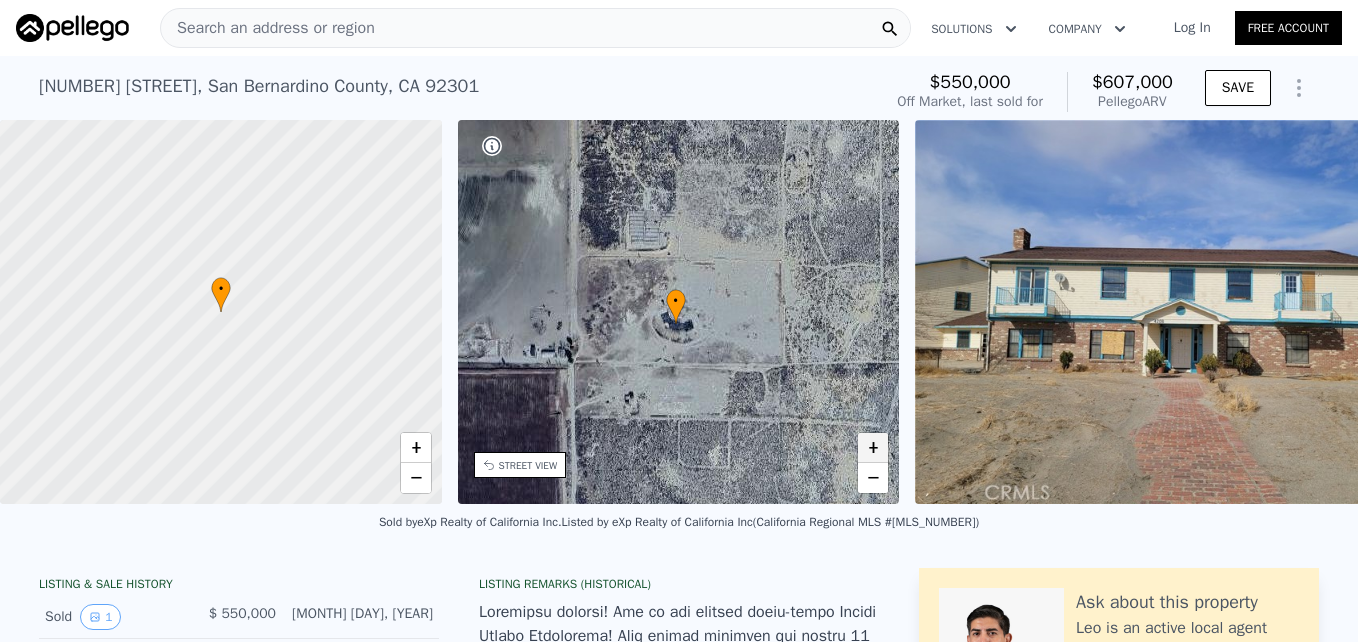 click on "+" at bounding box center (873, 448) 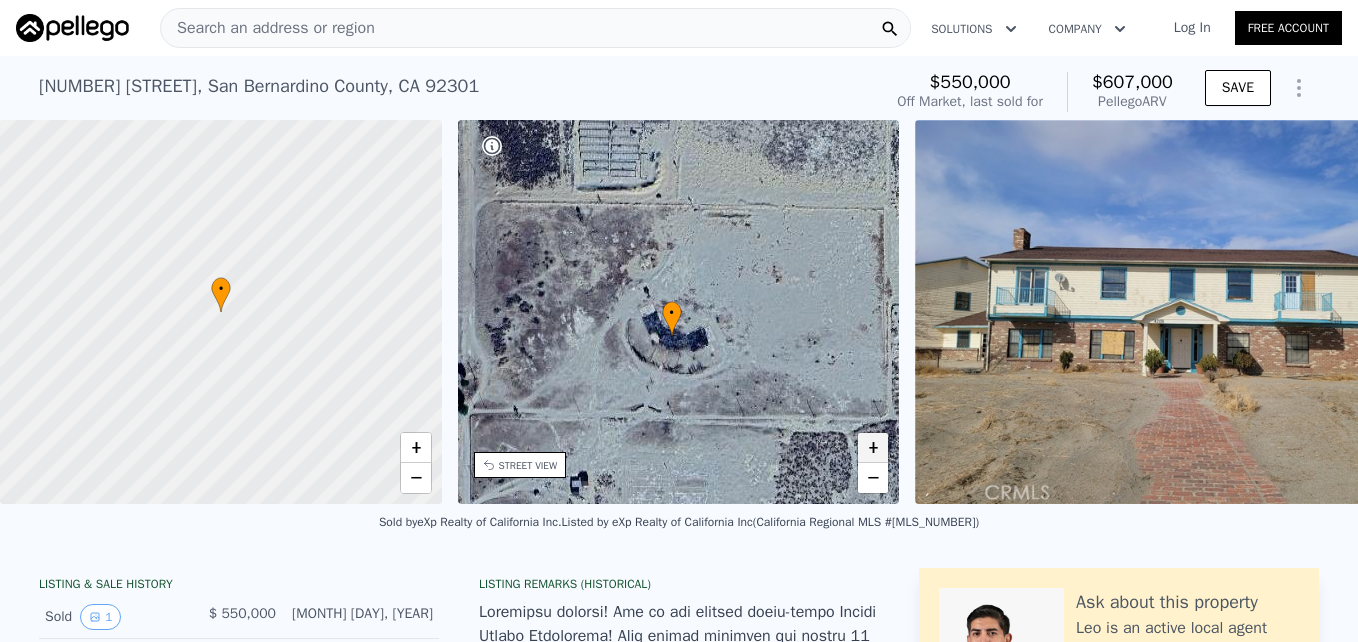 click on "+" at bounding box center [873, 448] 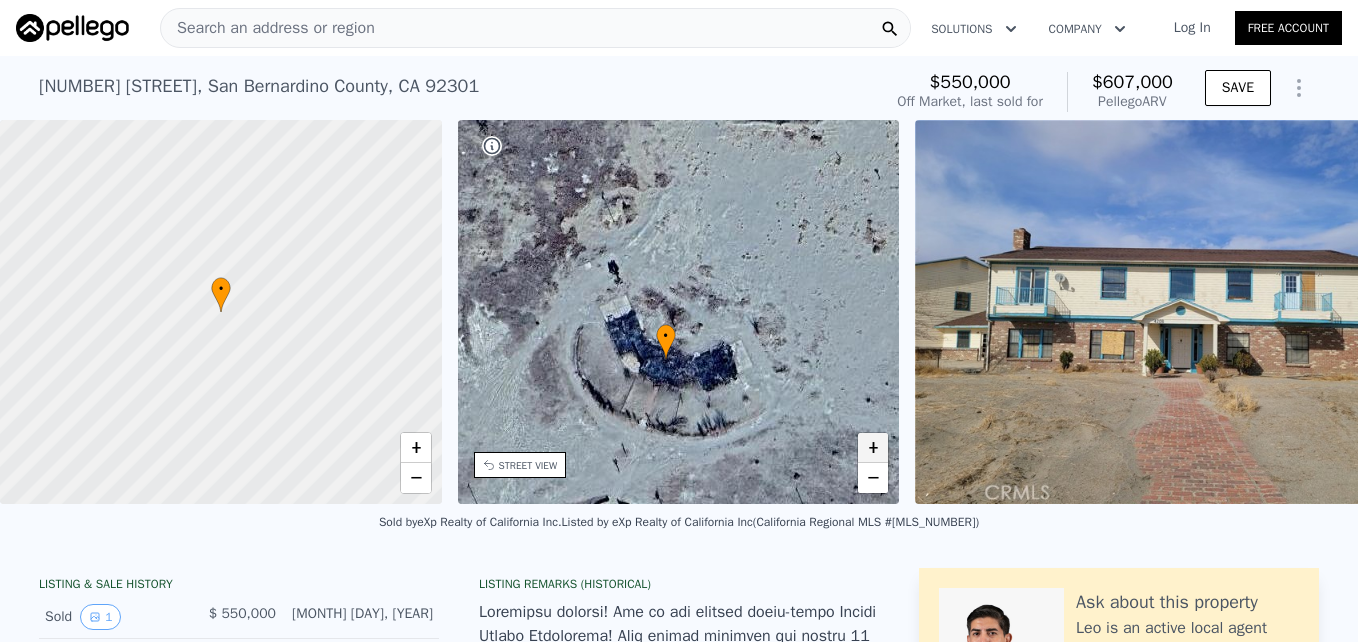 click on "+" at bounding box center (873, 448) 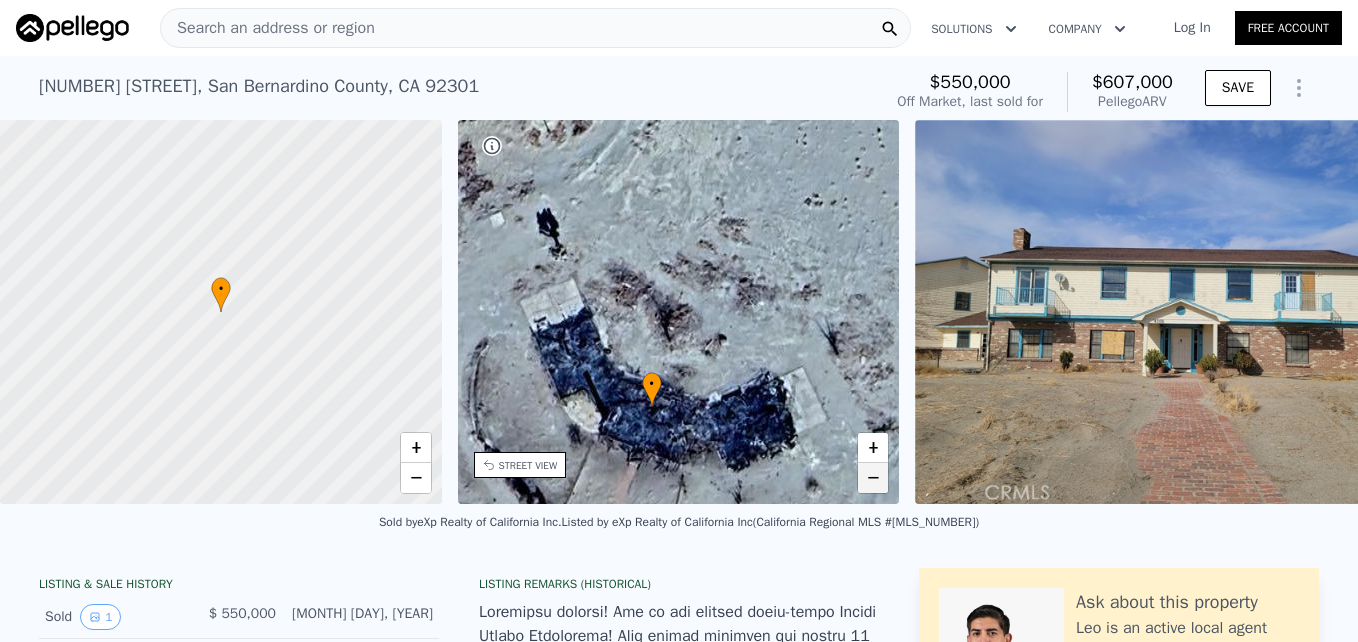 click on "−" at bounding box center [873, 478] 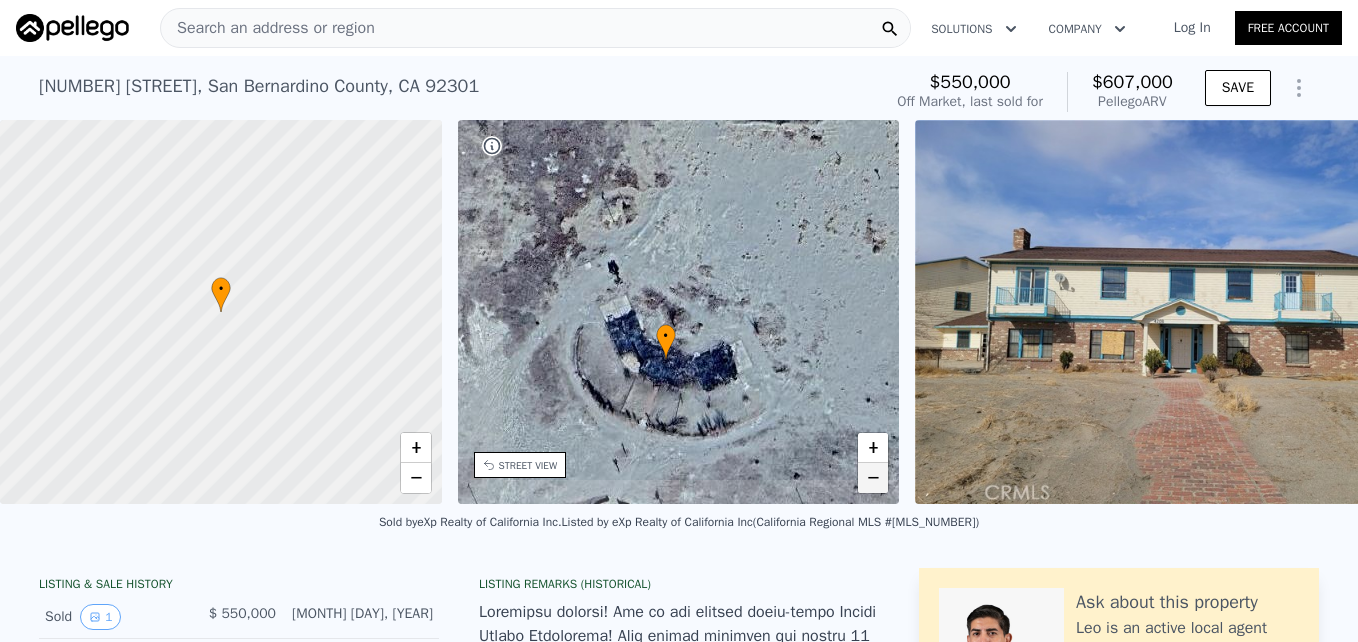 click on "−" at bounding box center [873, 478] 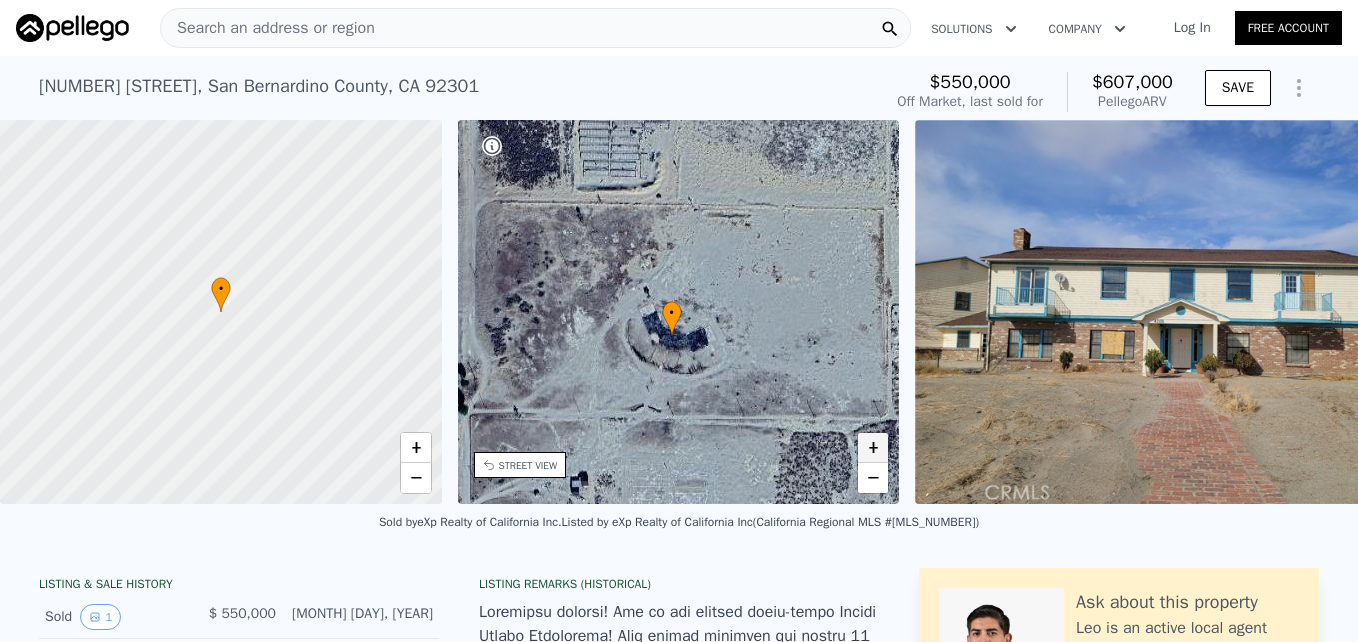 click on "+" at bounding box center (873, 448) 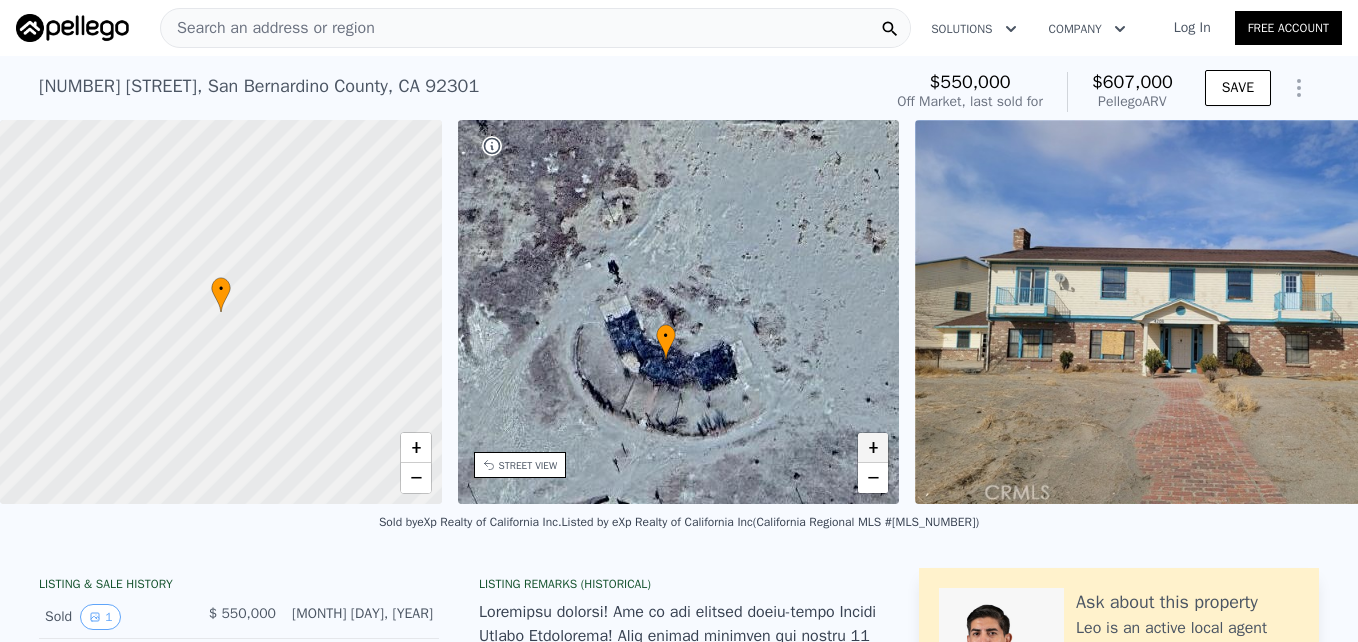 click on "+" at bounding box center (873, 448) 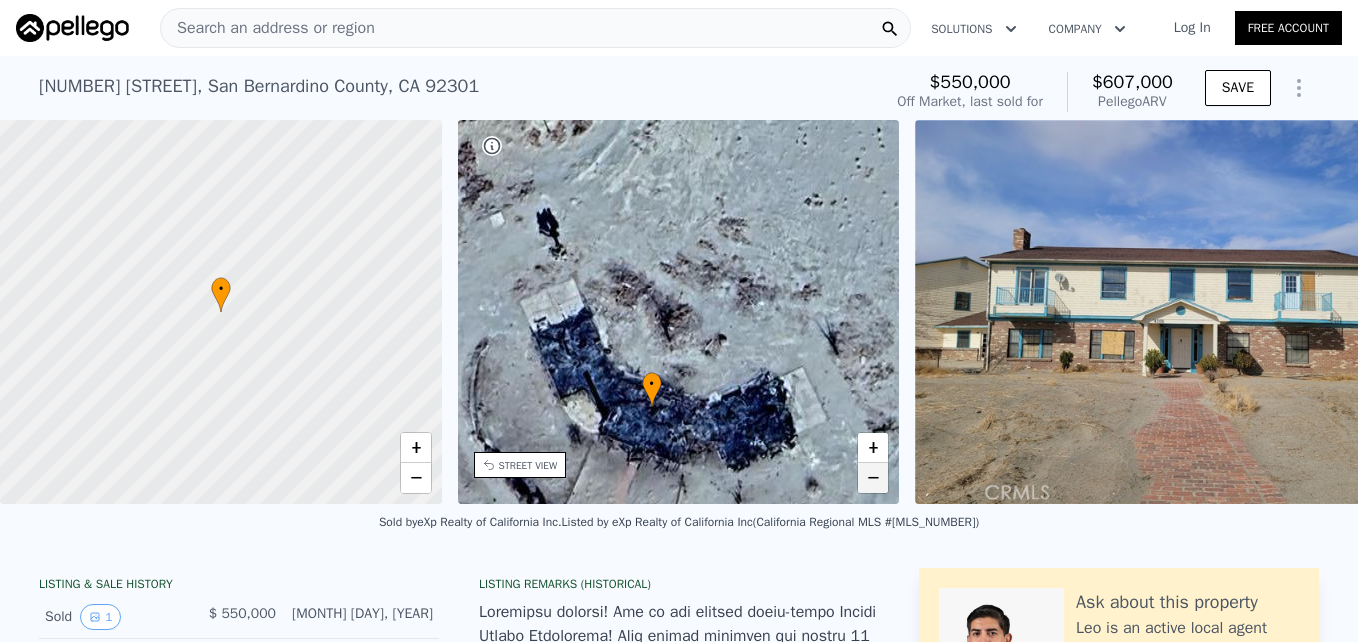 click on "−" at bounding box center [873, 478] 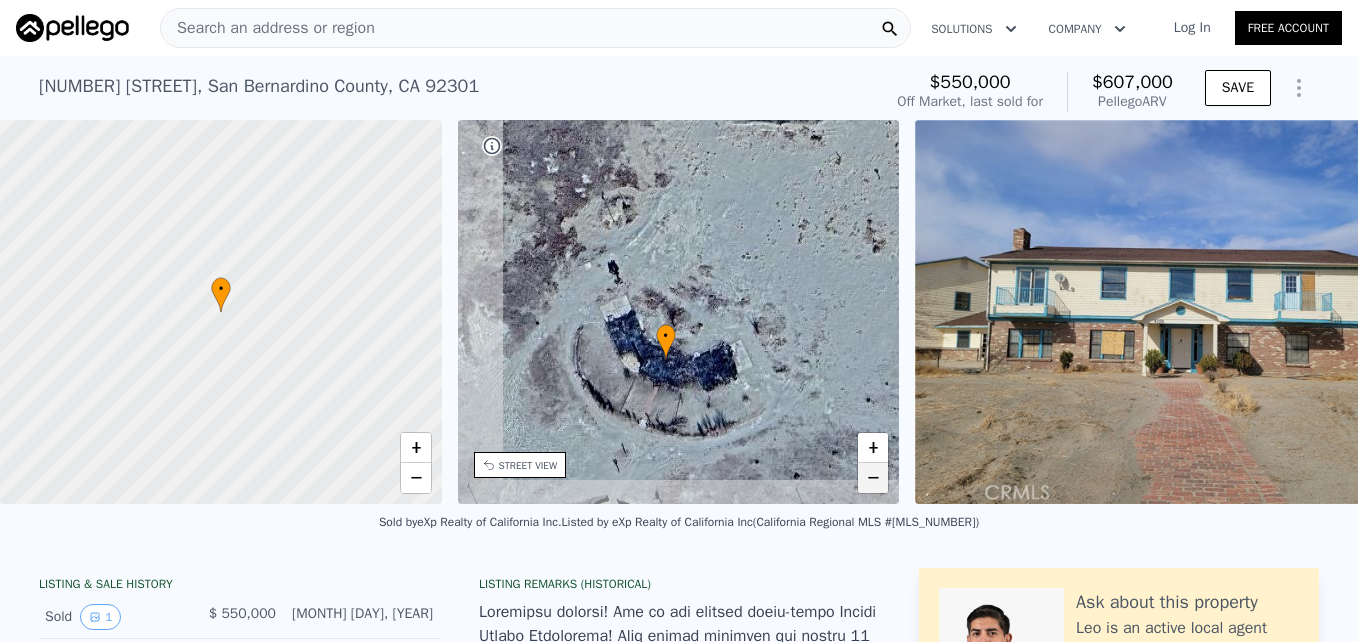 click on "−" at bounding box center [873, 478] 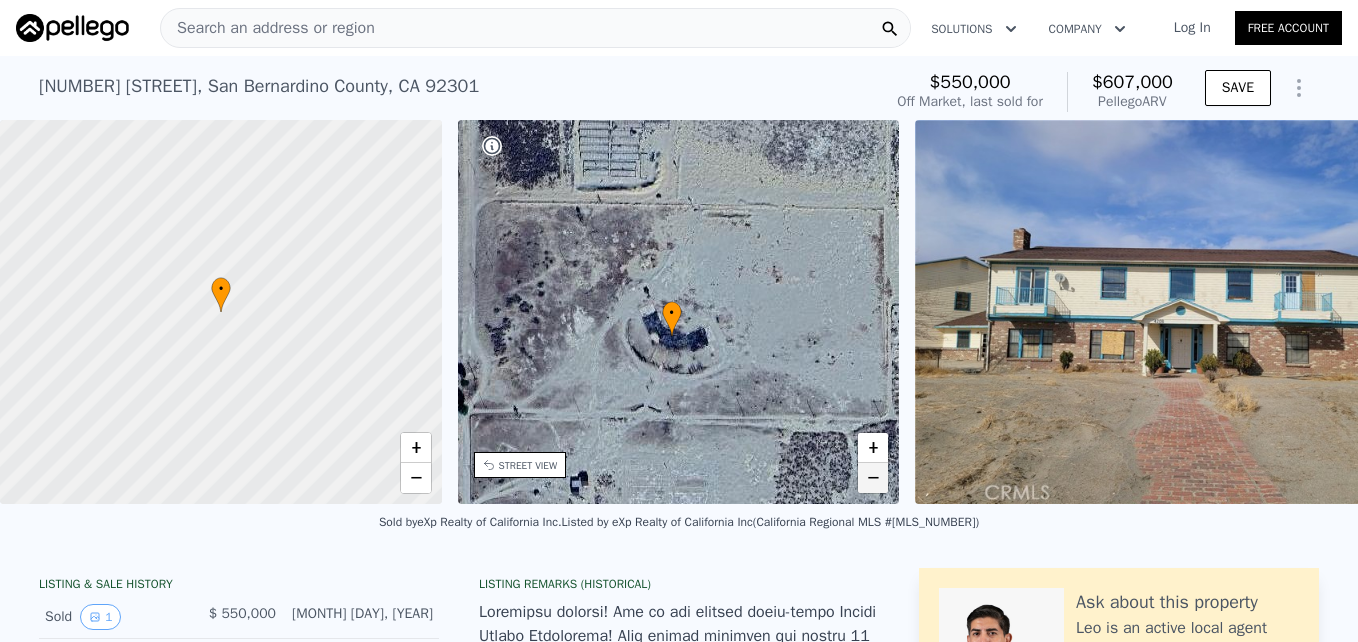 click on "−" at bounding box center [873, 478] 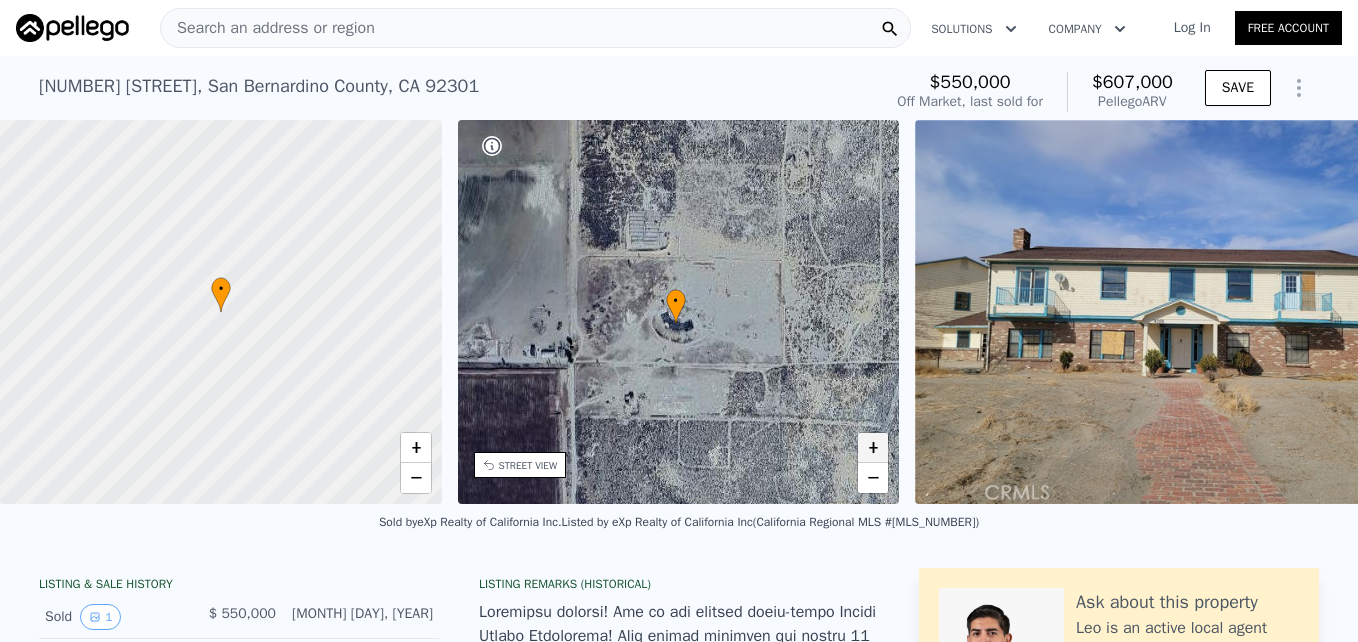 click on "+" at bounding box center [873, 448] 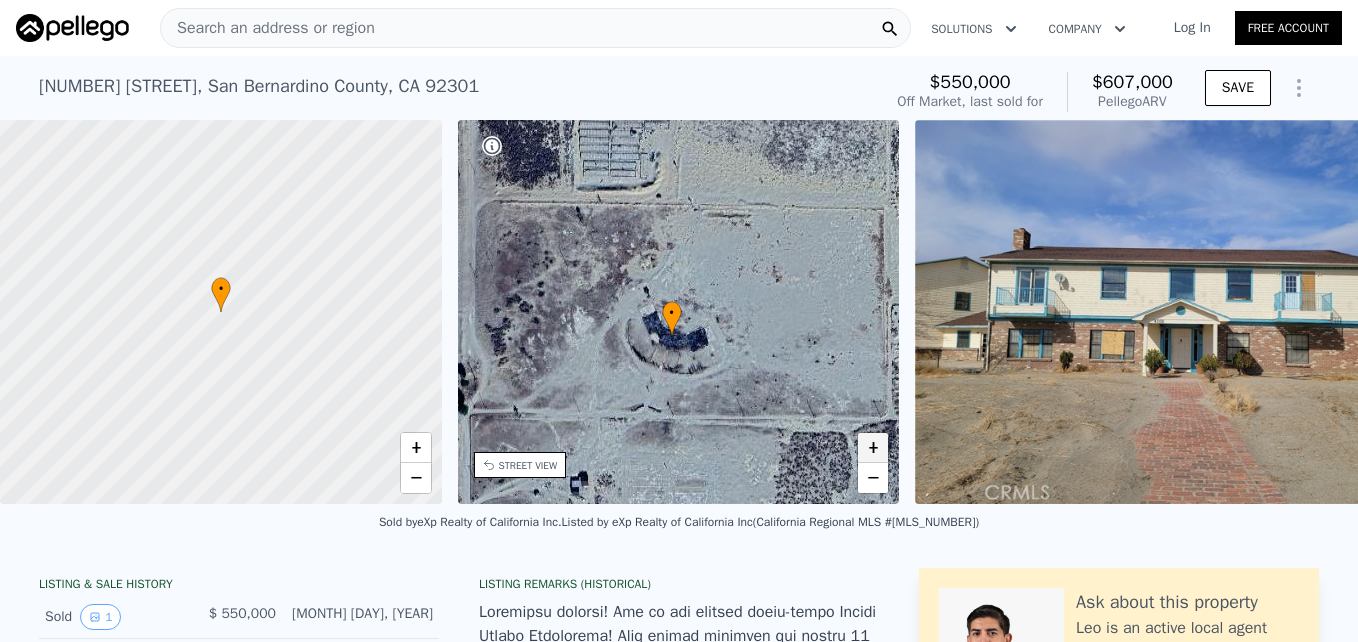 click on "+" at bounding box center (873, 448) 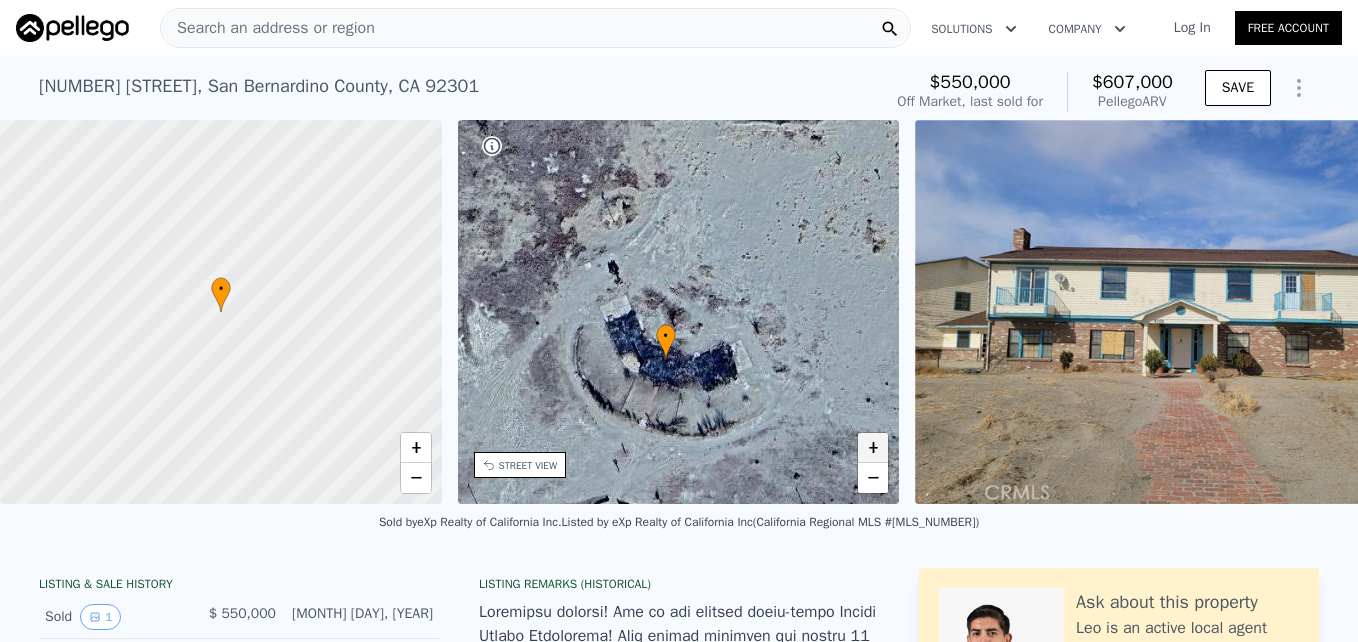 click on "+" at bounding box center [873, 448] 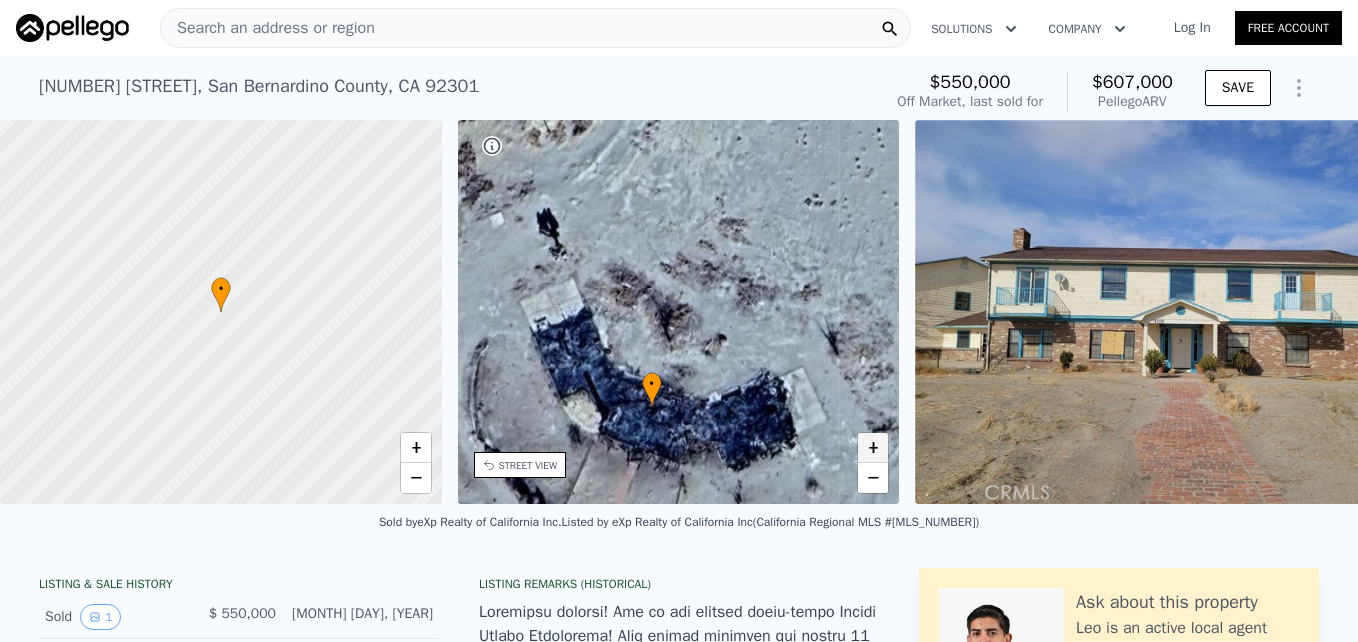 click on "+" at bounding box center [873, 448] 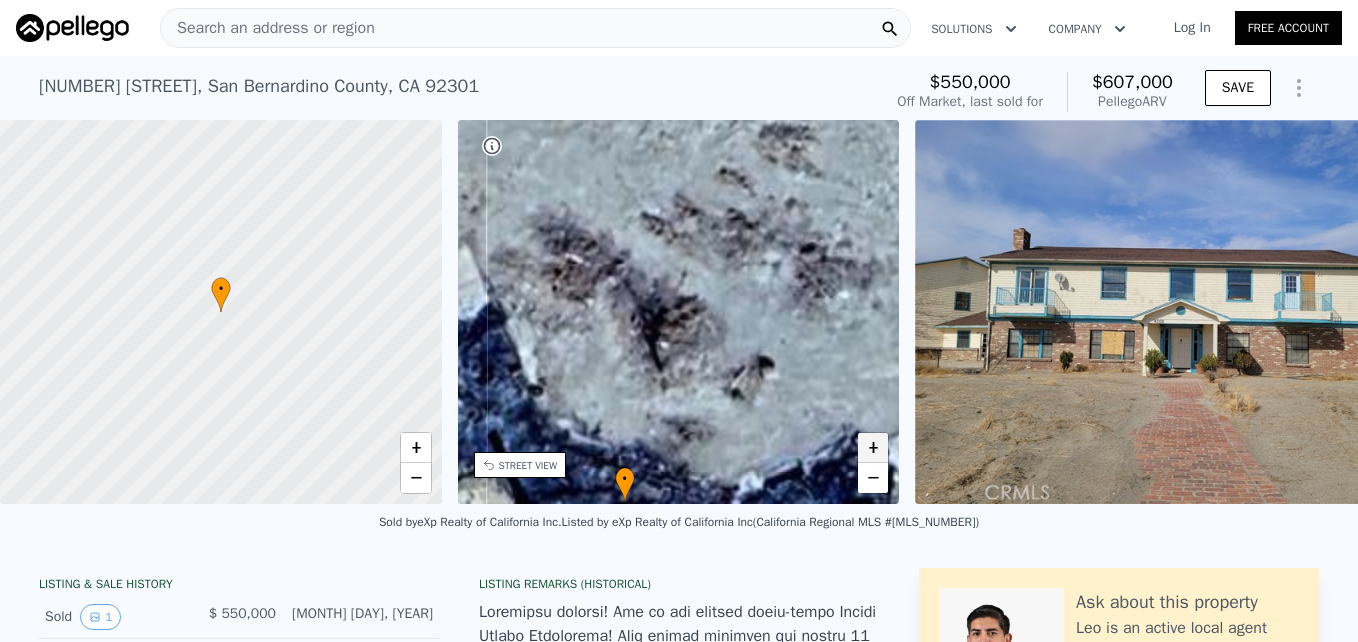 click on "+" at bounding box center [873, 448] 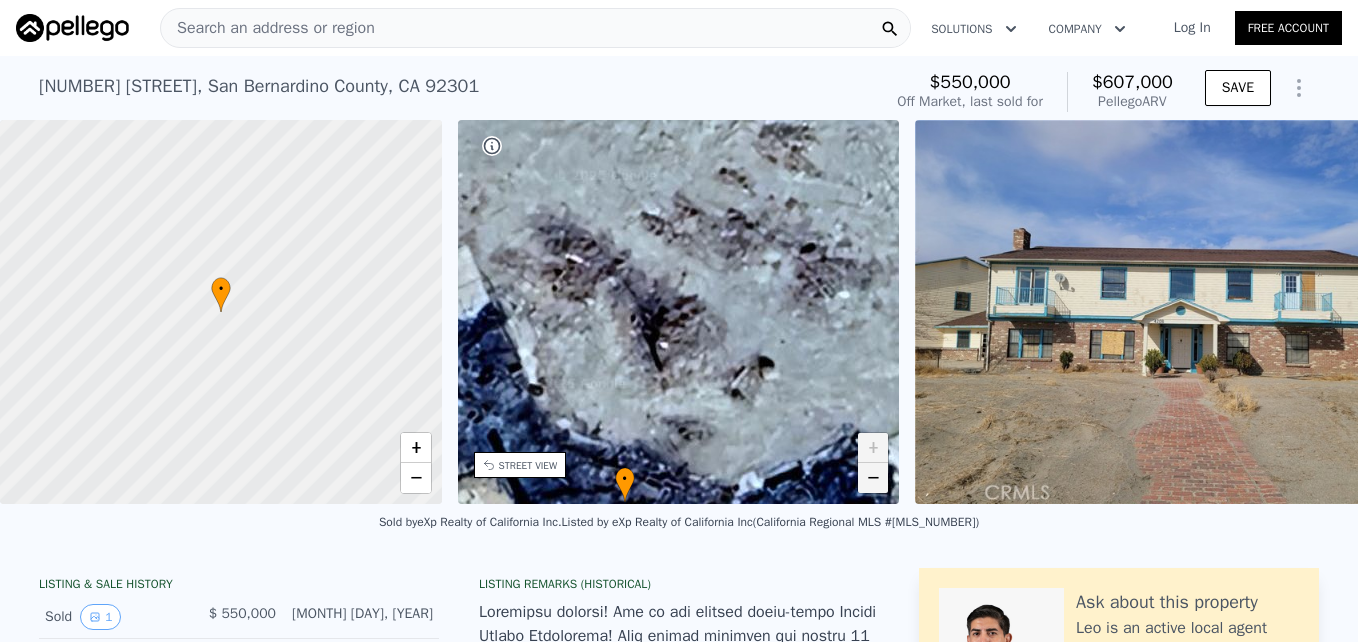 click on "−" at bounding box center (873, 478) 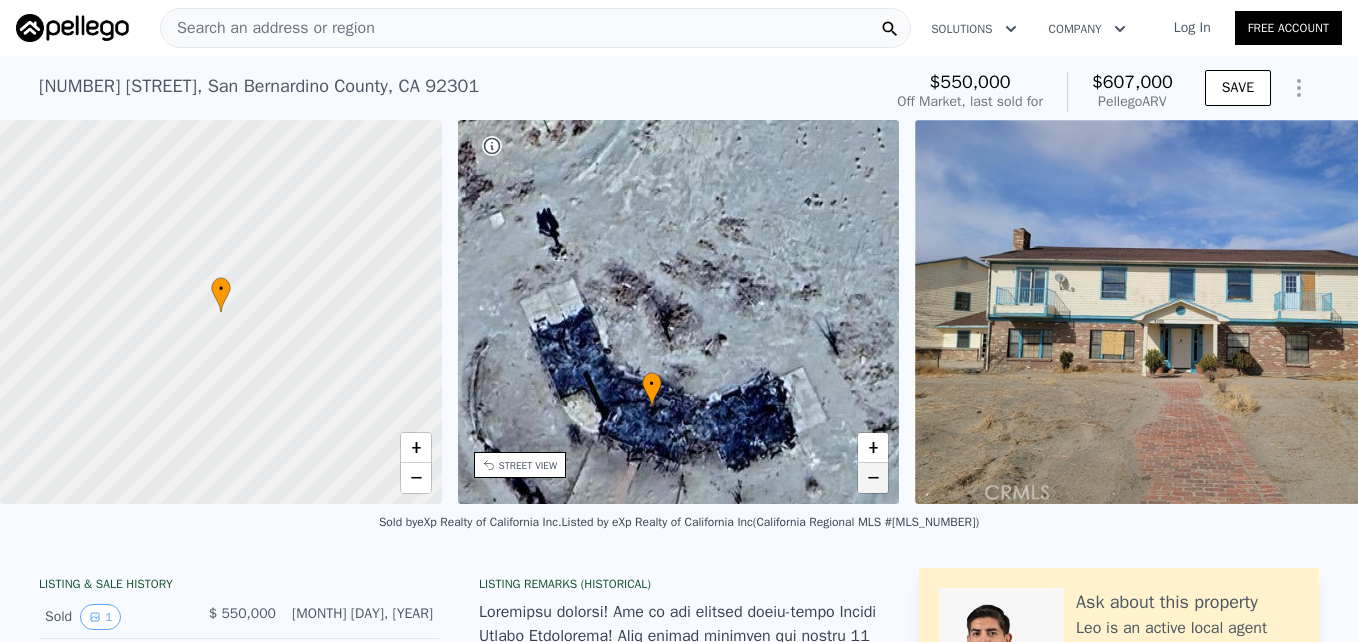 click on "−" at bounding box center [873, 478] 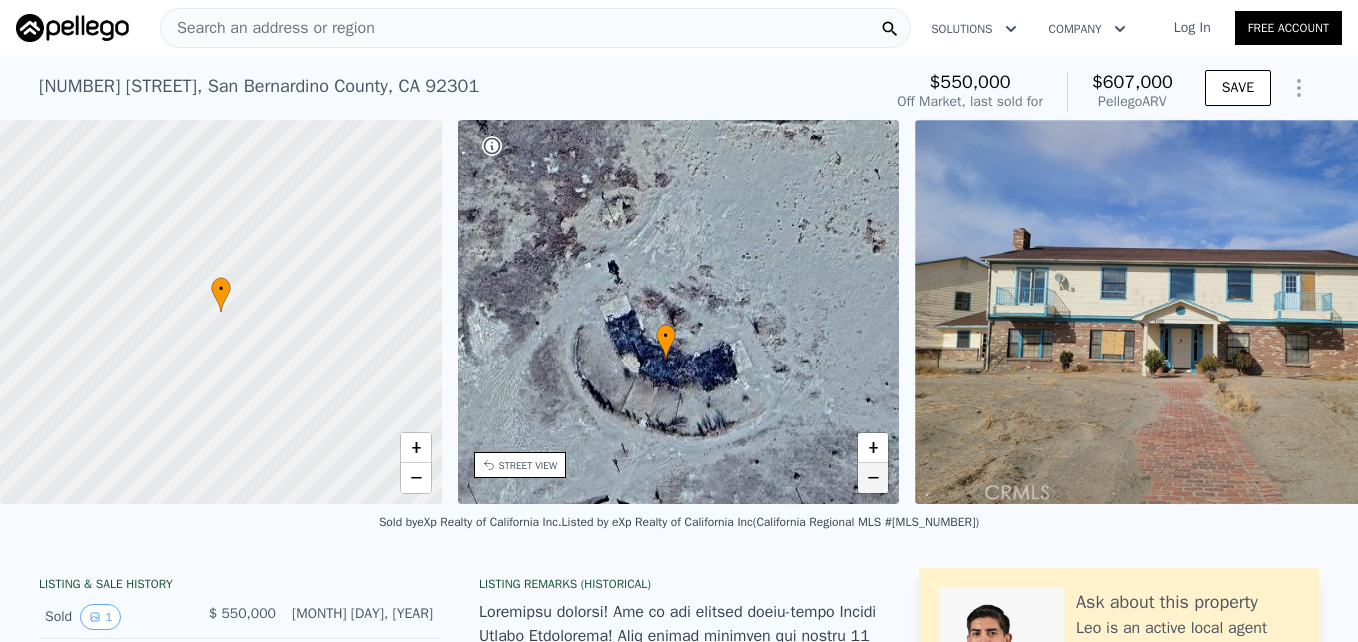 click on "−" at bounding box center (873, 478) 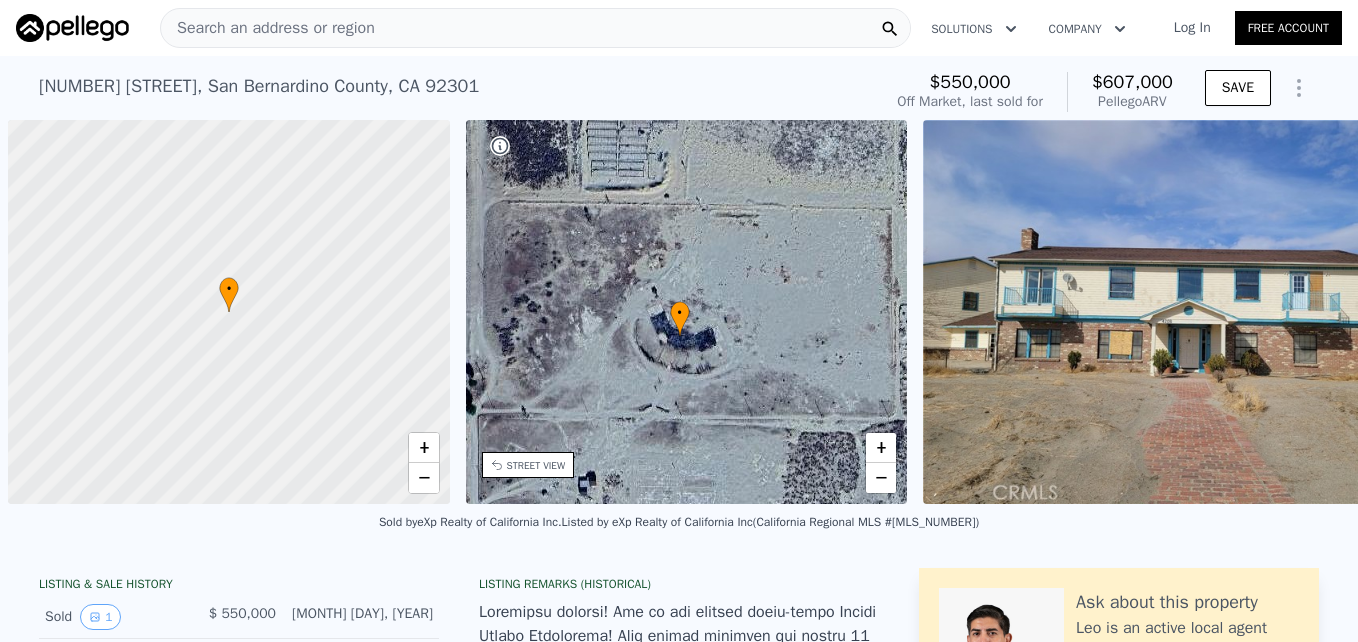 scroll, scrollTop: 0, scrollLeft: 8, axis: horizontal 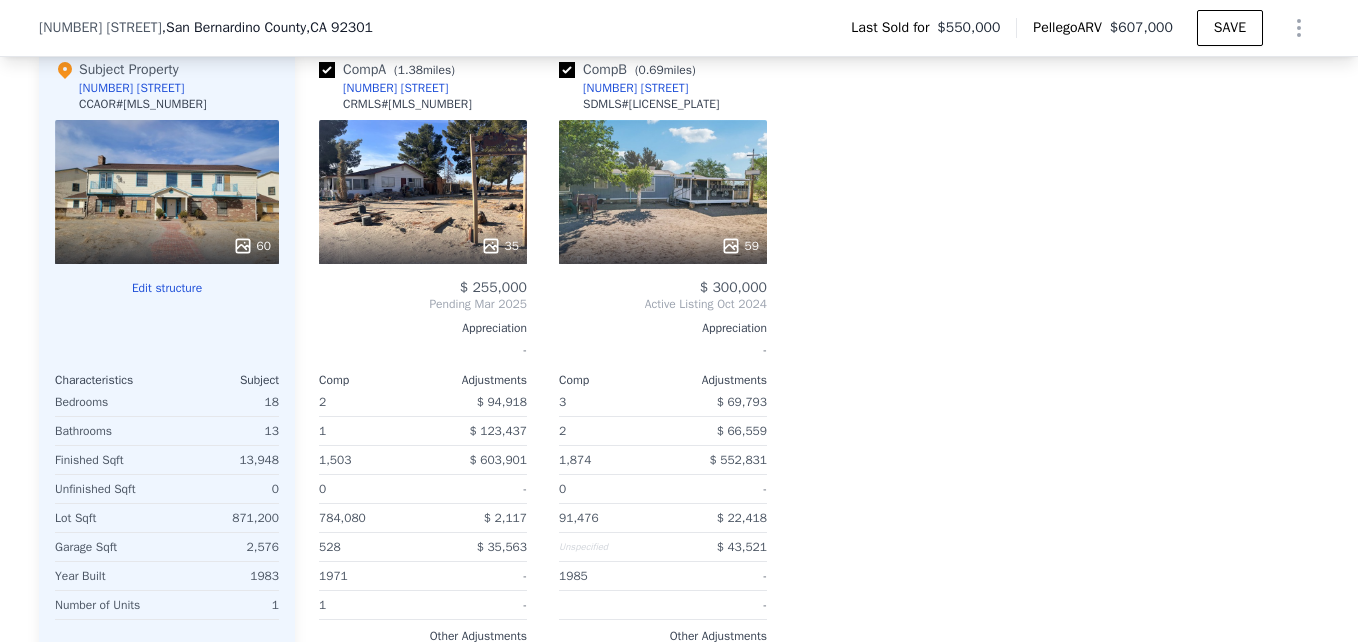 click on "35" at bounding box center (423, 192) 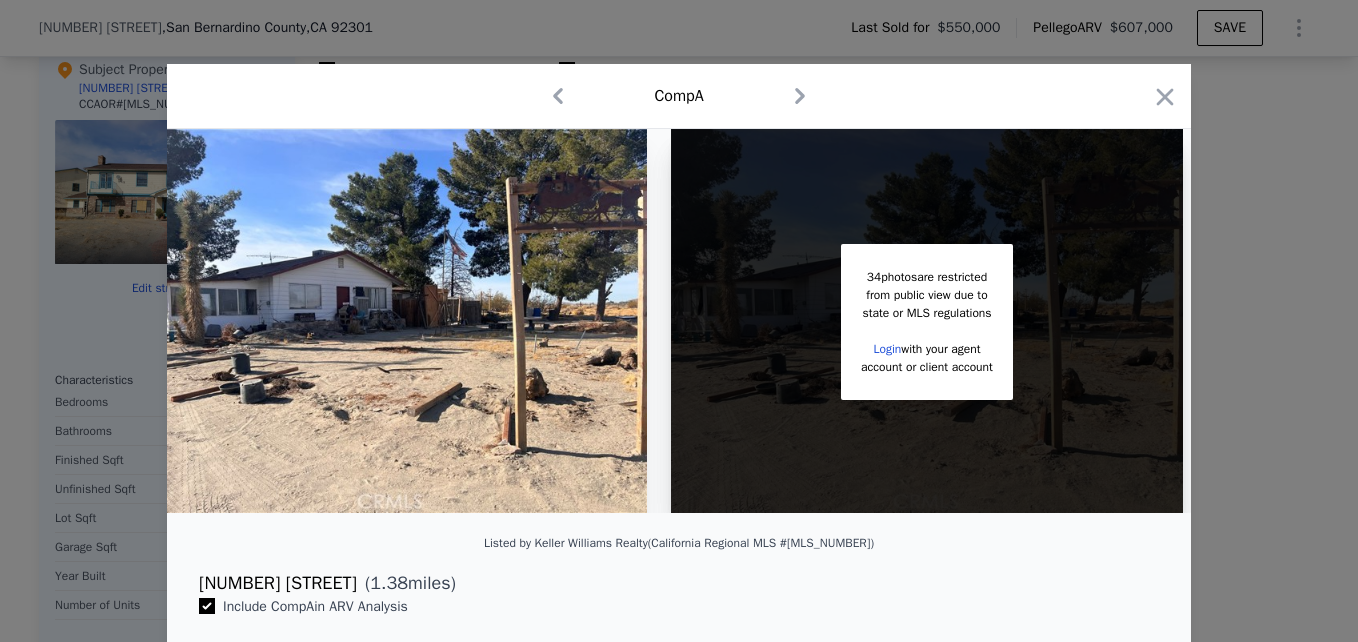 scroll, scrollTop: 0, scrollLeft: 0, axis: both 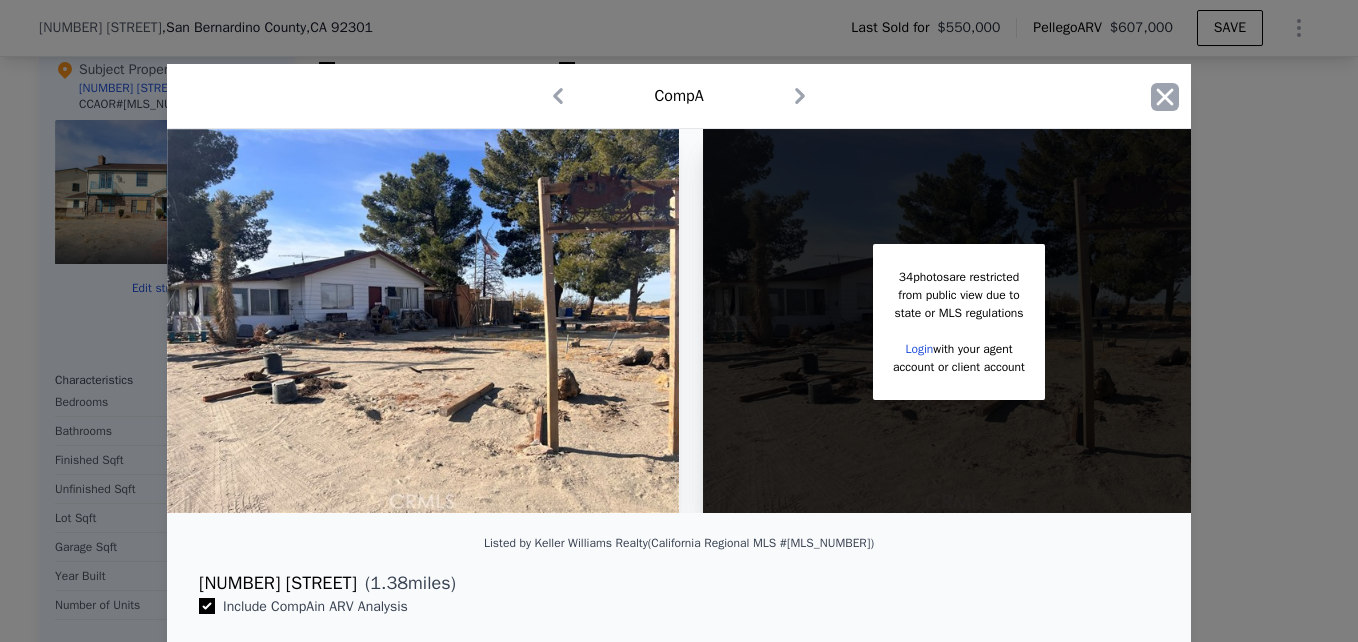 click 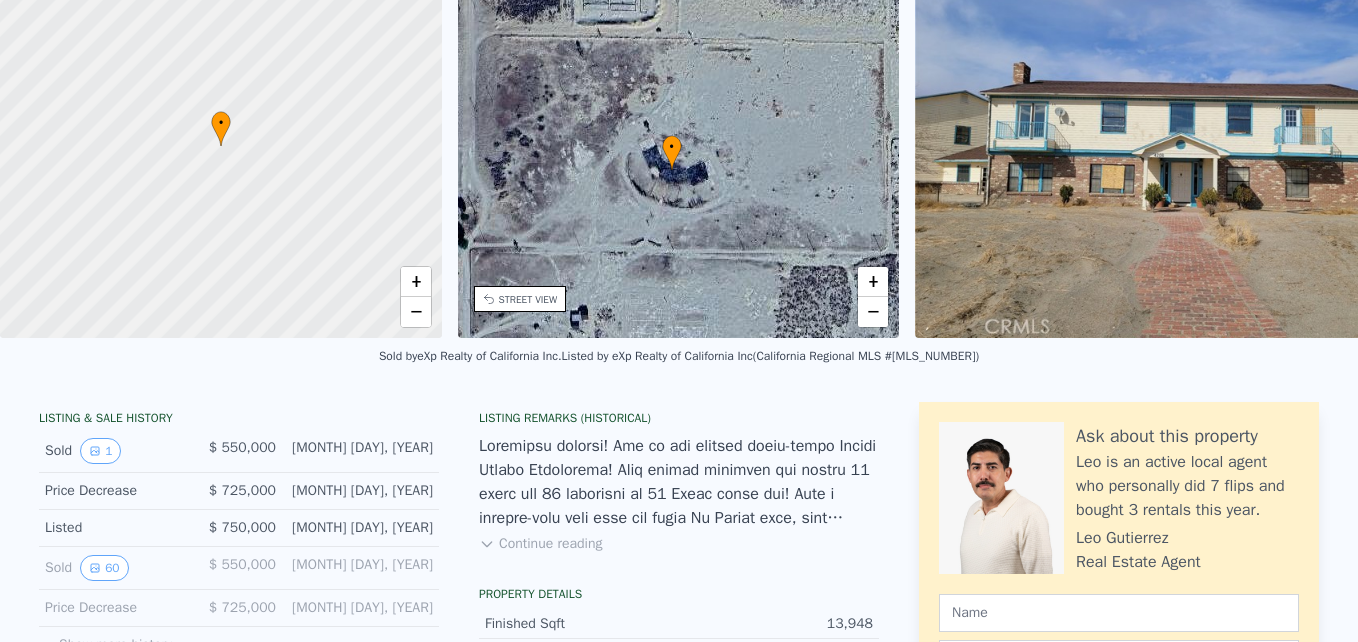 scroll, scrollTop: 0, scrollLeft: 0, axis: both 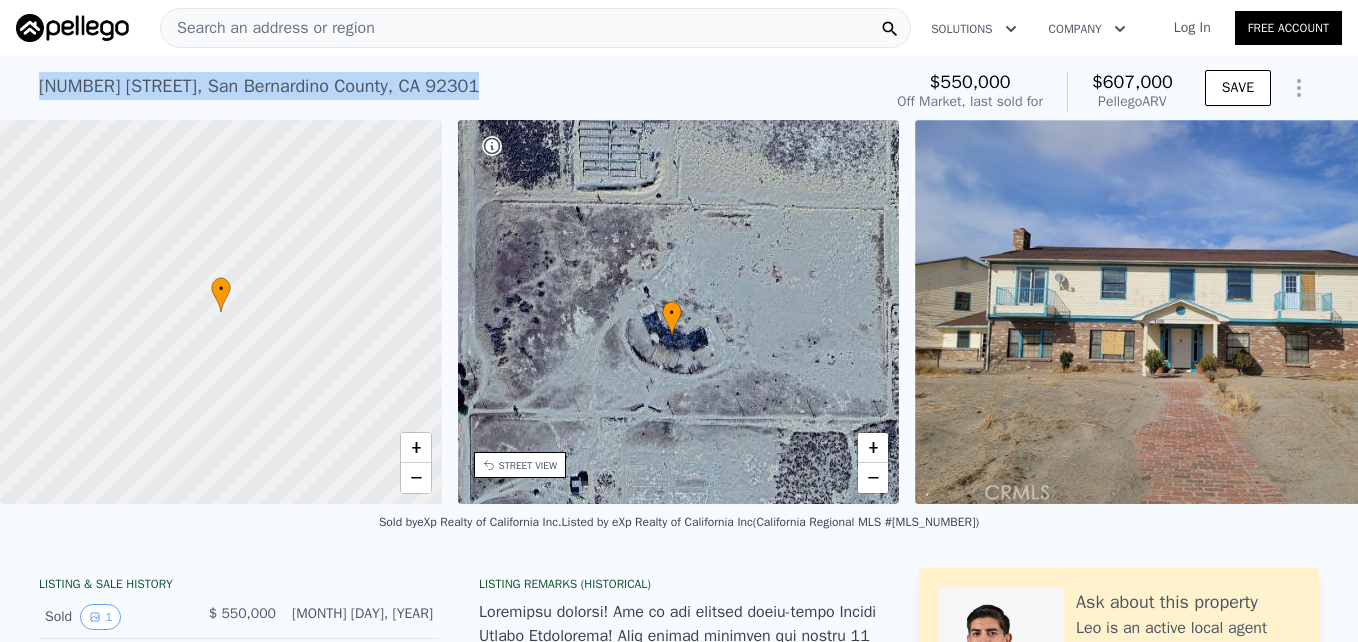 drag, startPoint x: 15, startPoint y: 79, endPoint x: 436, endPoint y: 101, distance: 421.57443 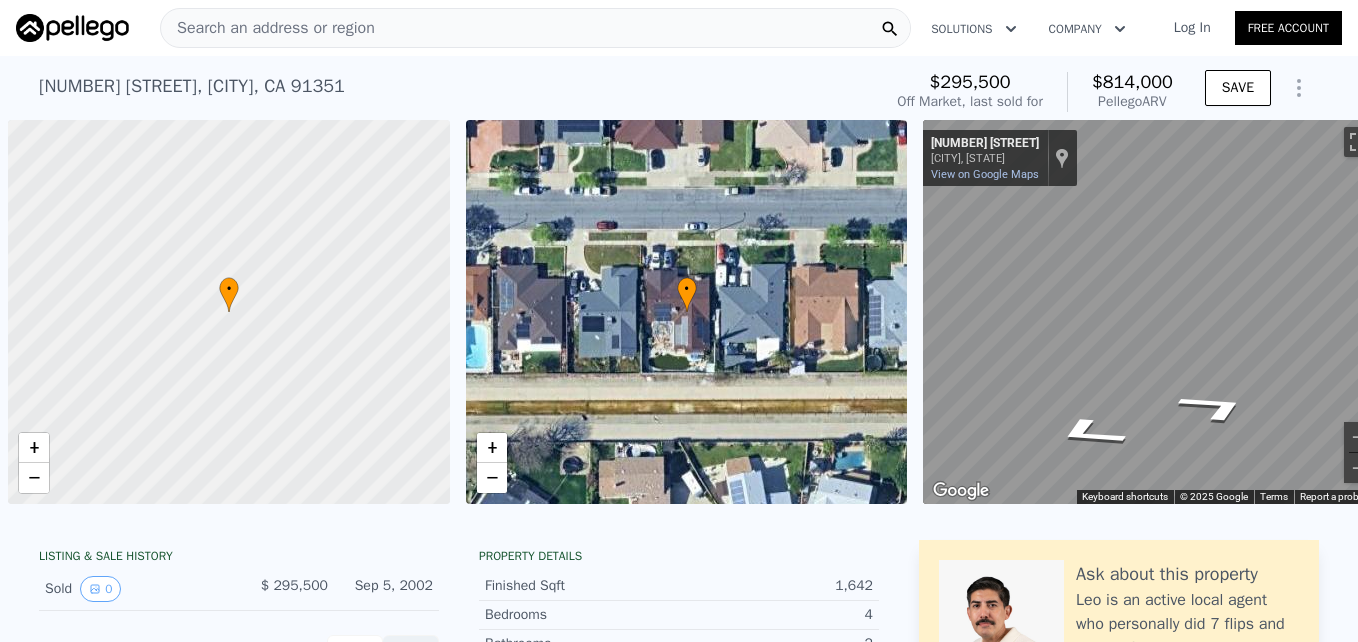 scroll, scrollTop: 0, scrollLeft: 0, axis: both 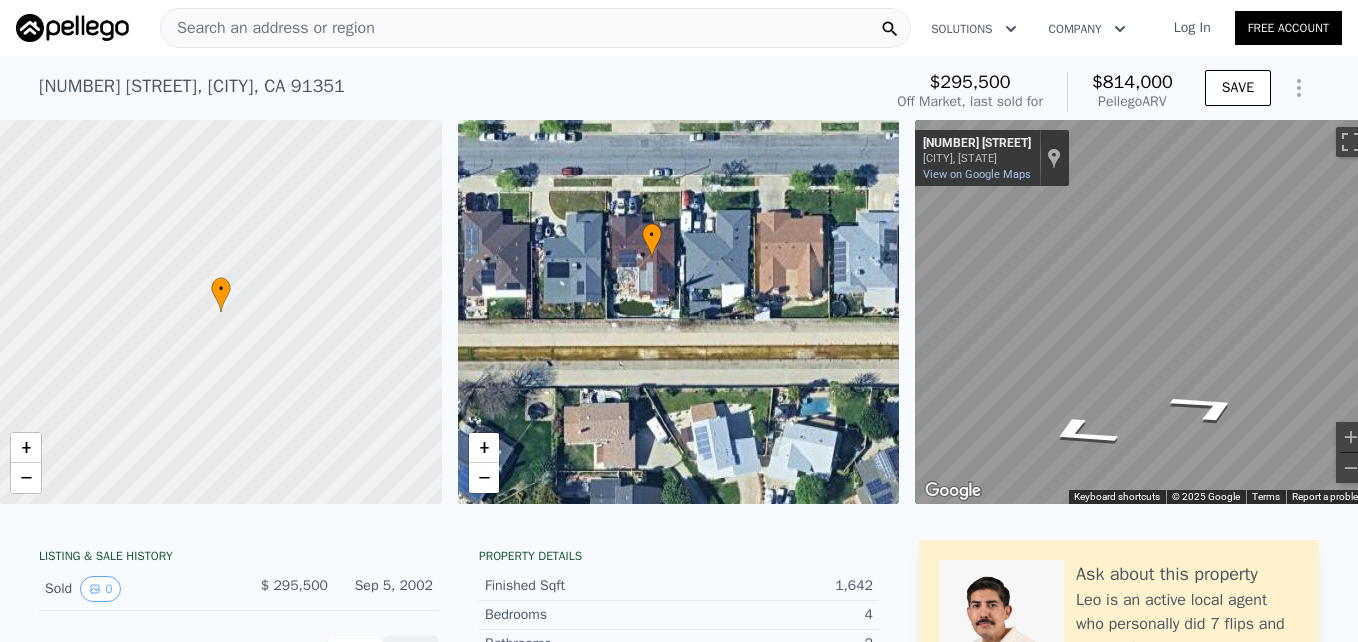 drag, startPoint x: 703, startPoint y: 387, endPoint x: 676, endPoint y: 333, distance: 60.373837 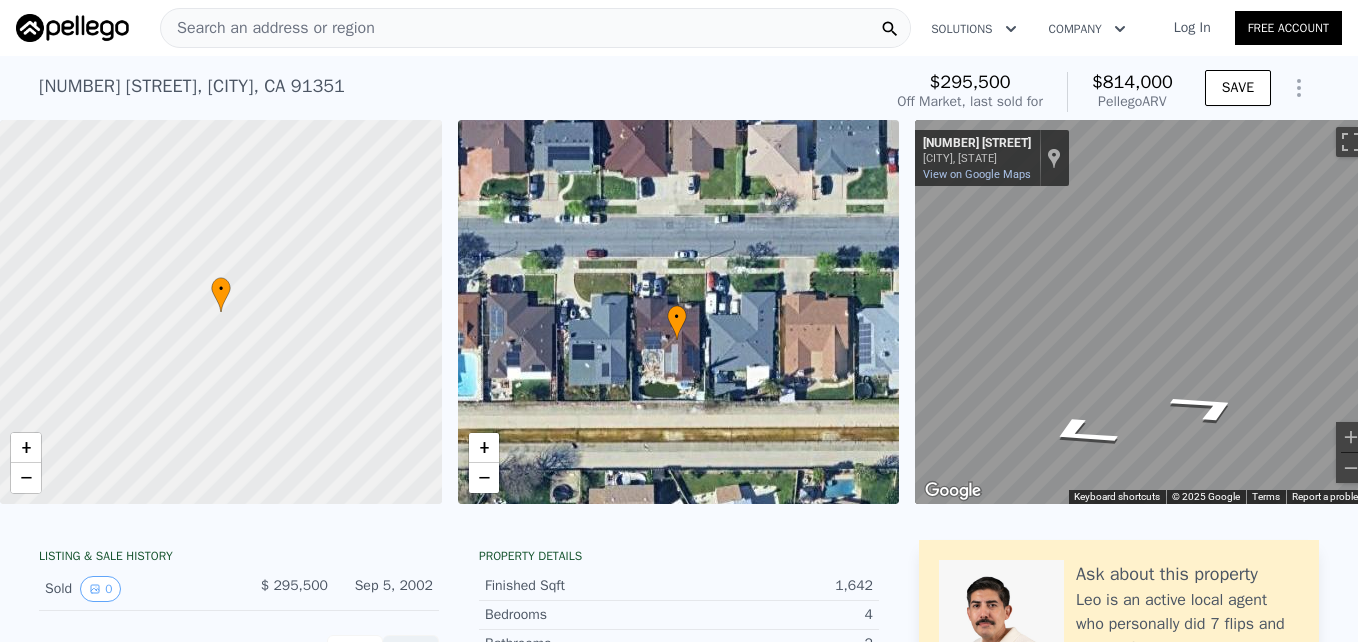 drag, startPoint x: 674, startPoint y: 336, endPoint x: 699, endPoint y: 418, distance: 85.72631 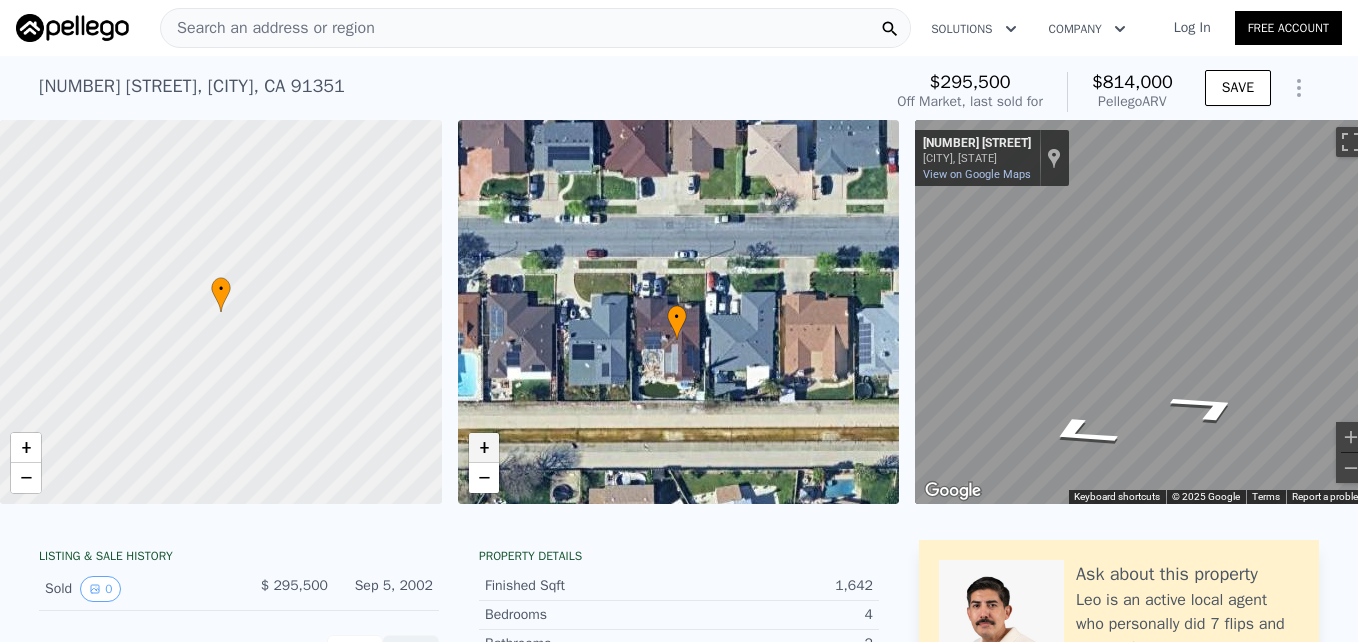 click on "+" at bounding box center [484, 448] 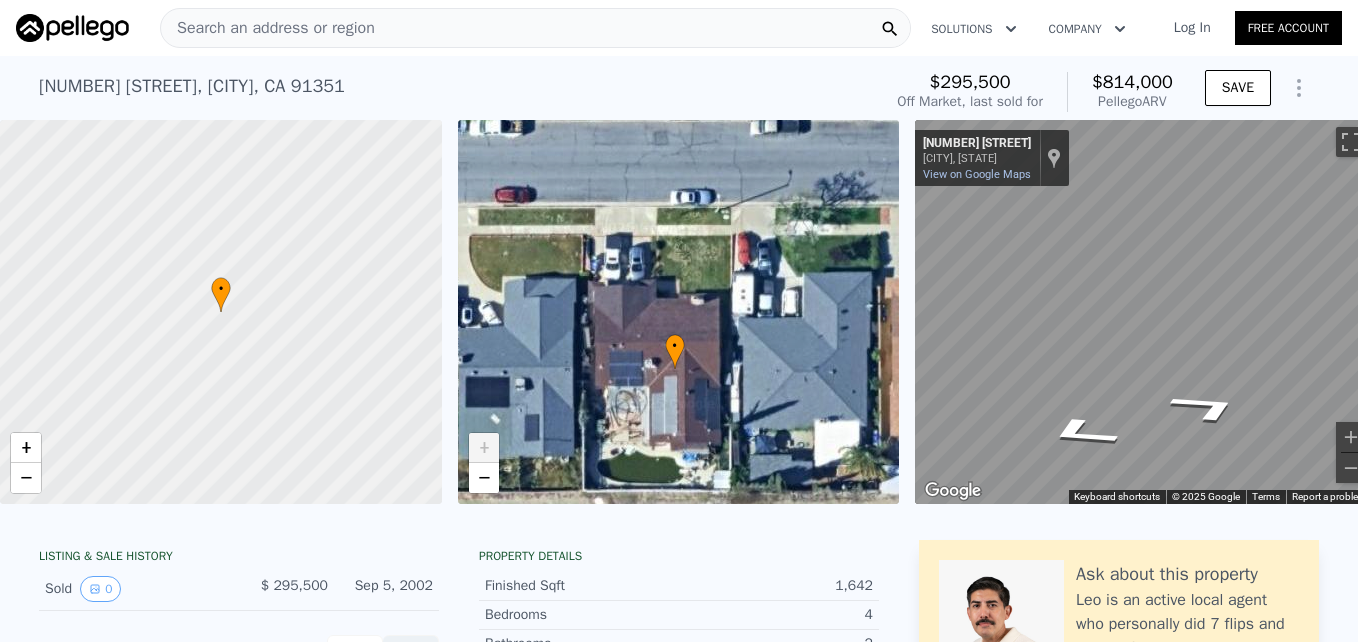 click on "+" at bounding box center (484, 448) 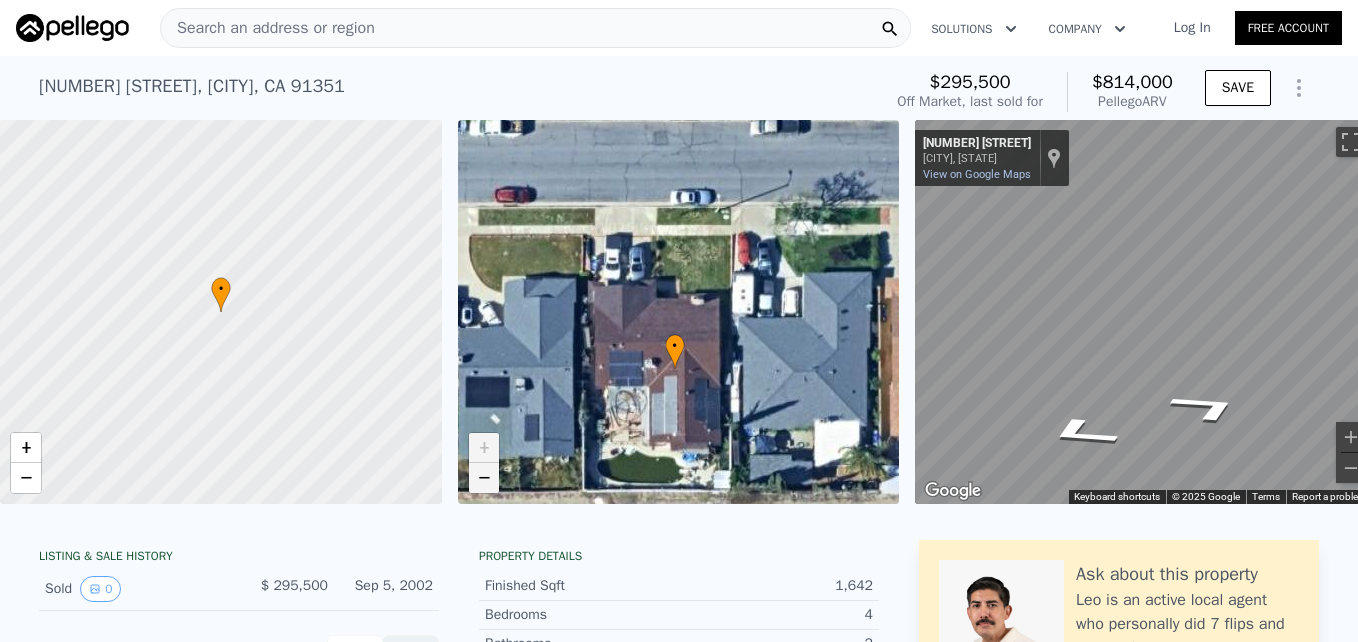 click on "−" at bounding box center (484, 478) 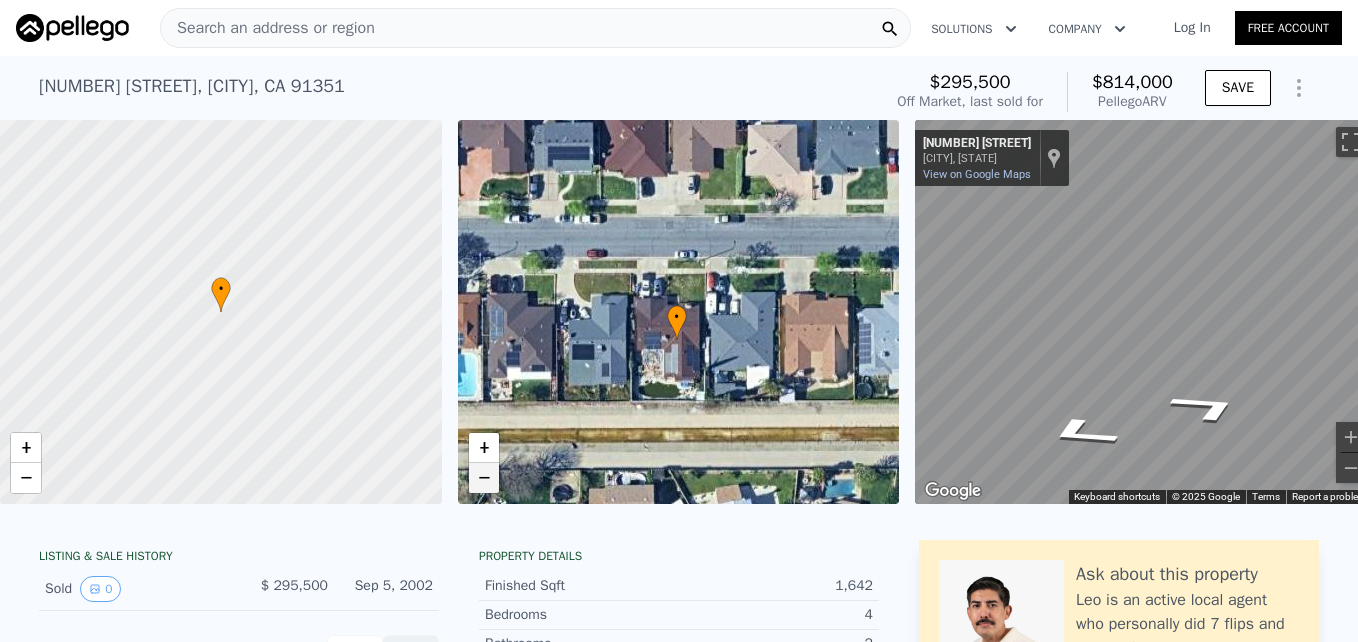 click on "−" at bounding box center (484, 478) 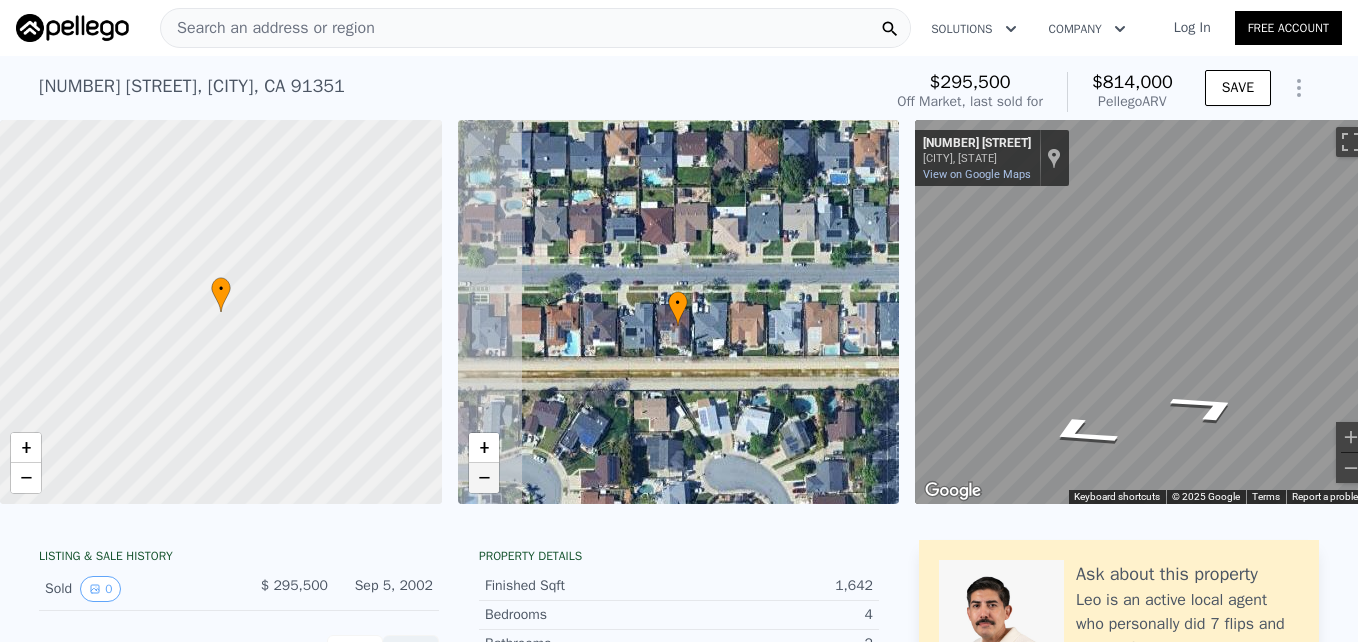 click on "−" at bounding box center [484, 478] 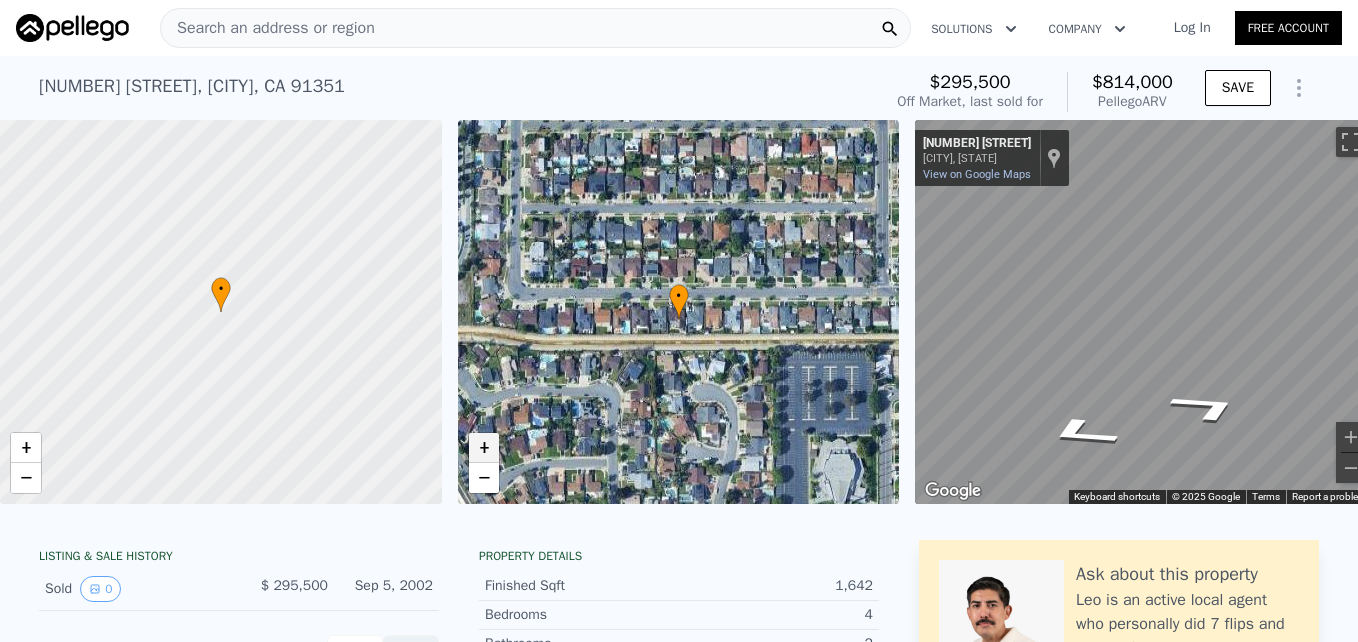 click on "+" at bounding box center (484, 448) 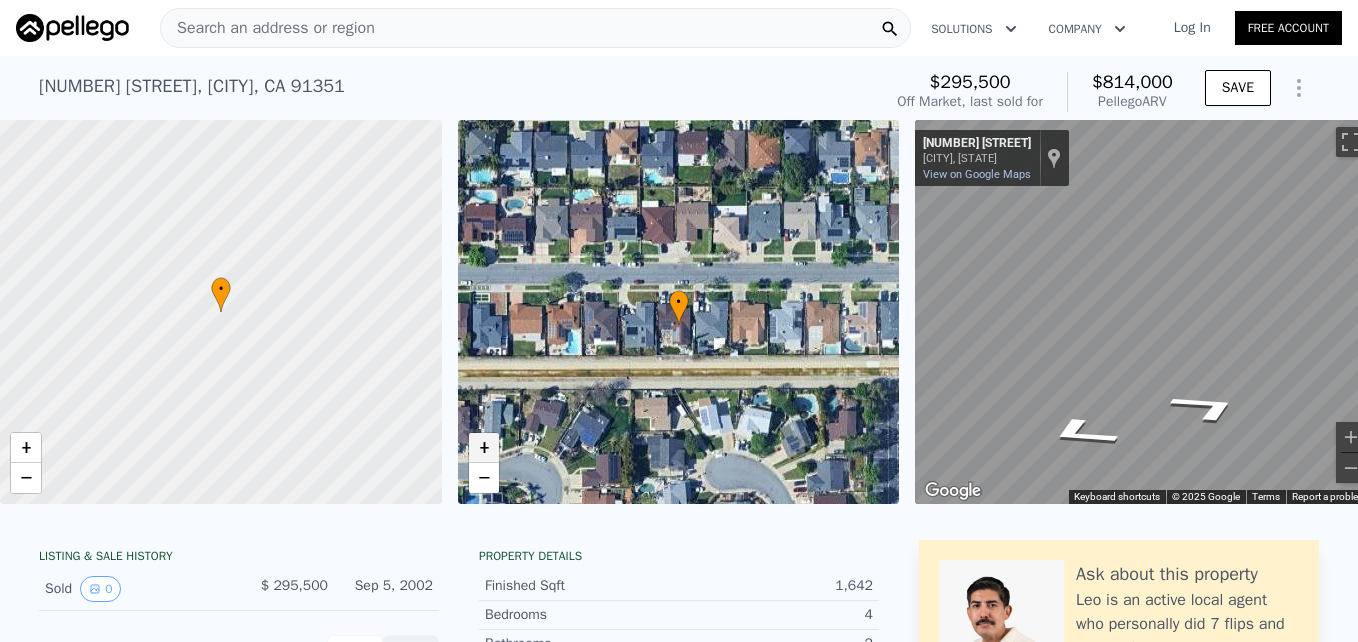 click on "+" at bounding box center (484, 448) 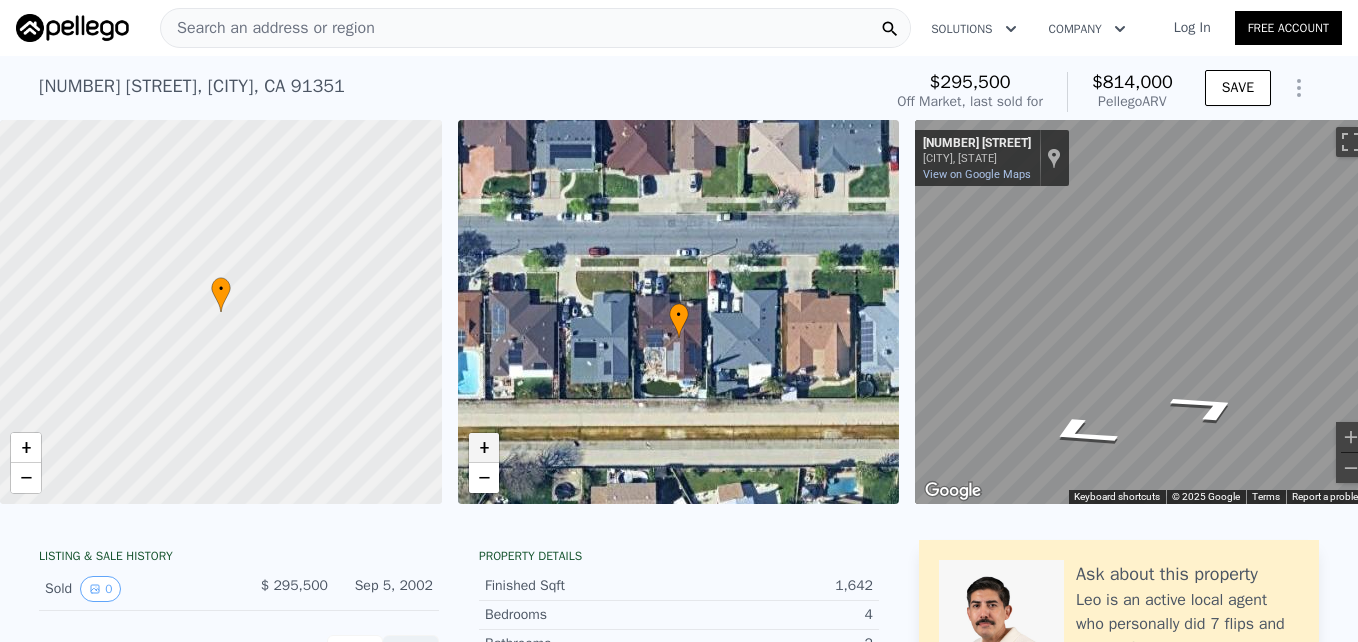 click on "+" at bounding box center (484, 448) 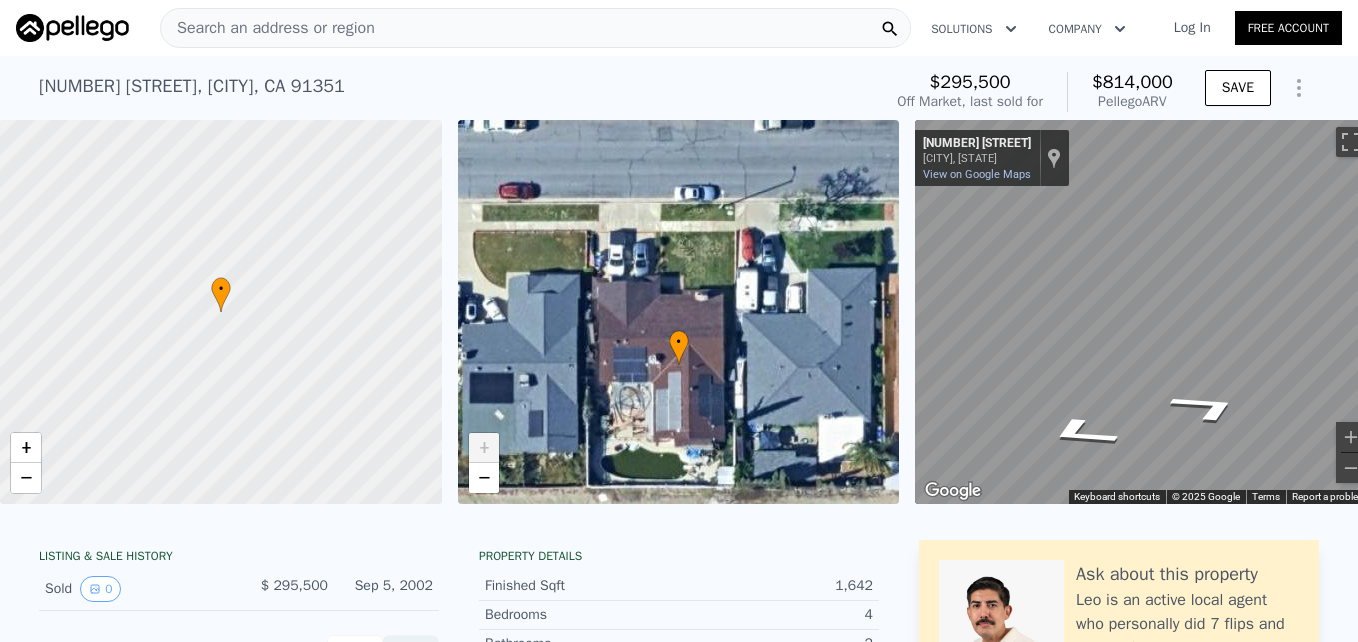 click on "+" at bounding box center [484, 448] 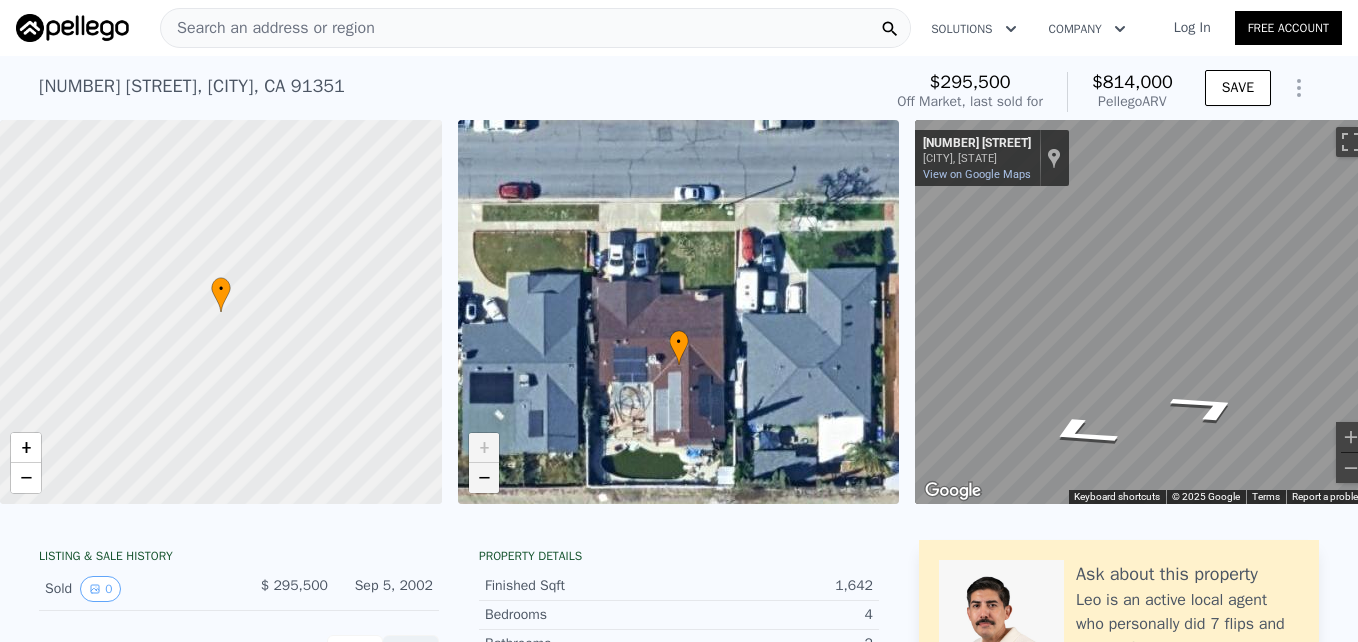 click on "−" at bounding box center (484, 478) 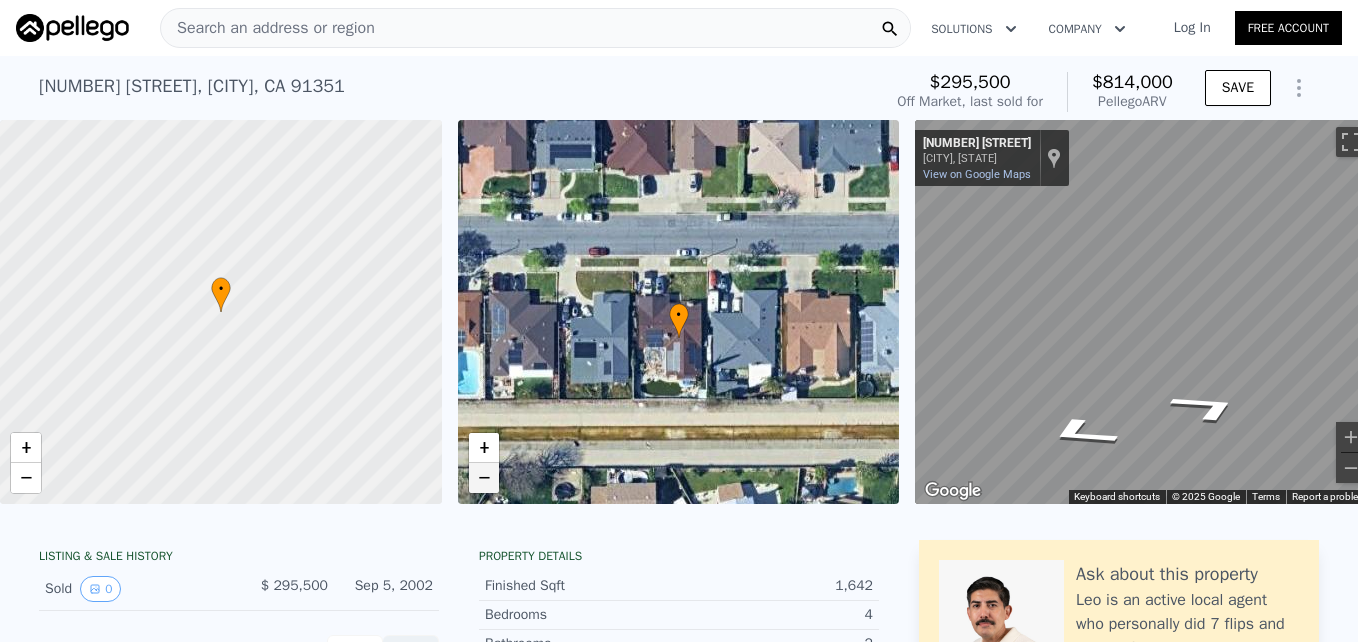 click on "−" at bounding box center (484, 478) 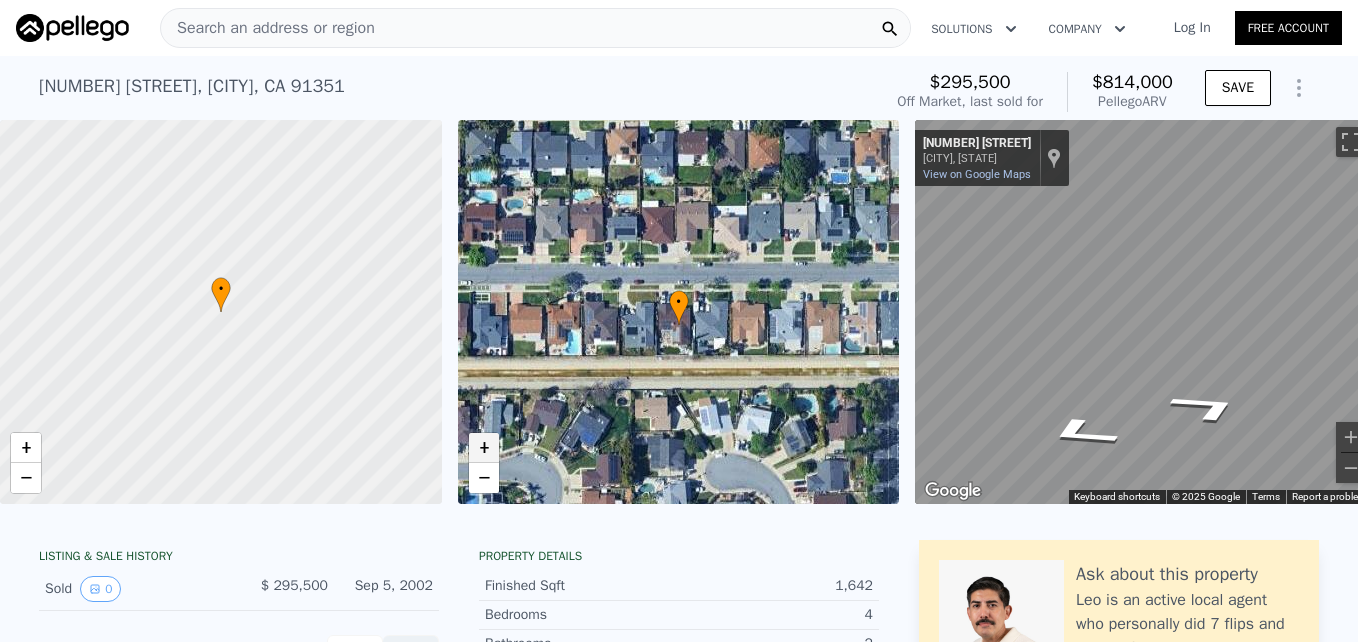 click on "+" at bounding box center (484, 448) 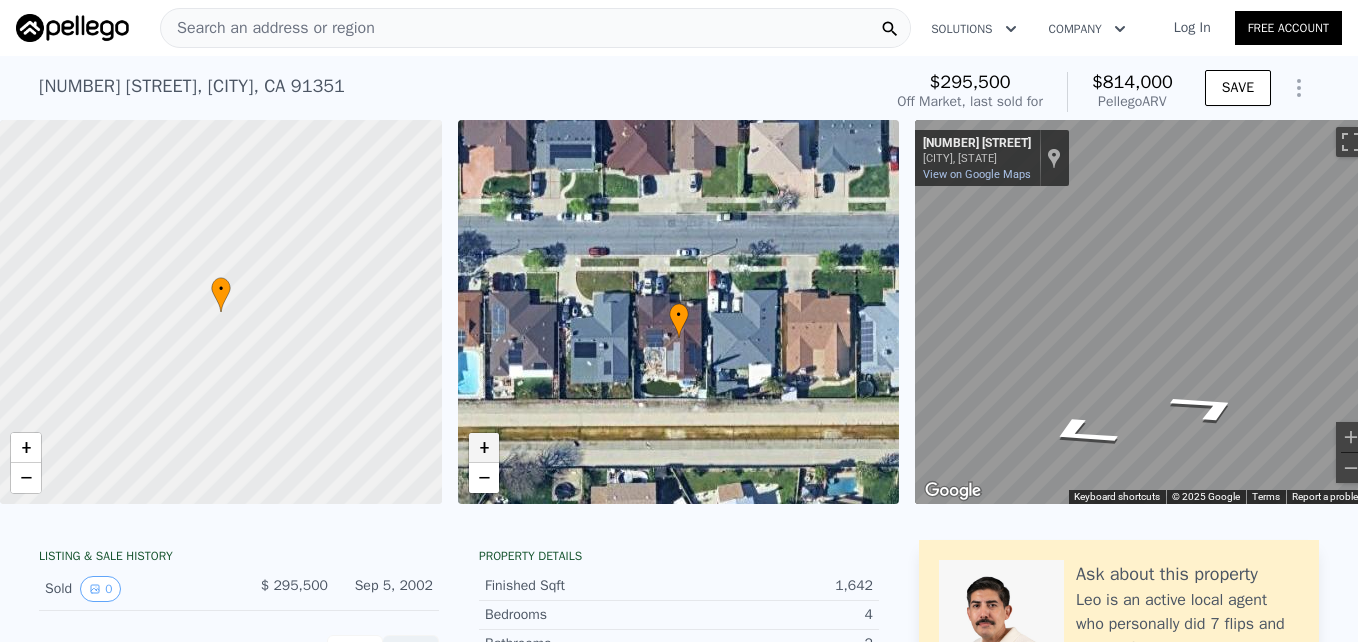 click on "+" at bounding box center [484, 448] 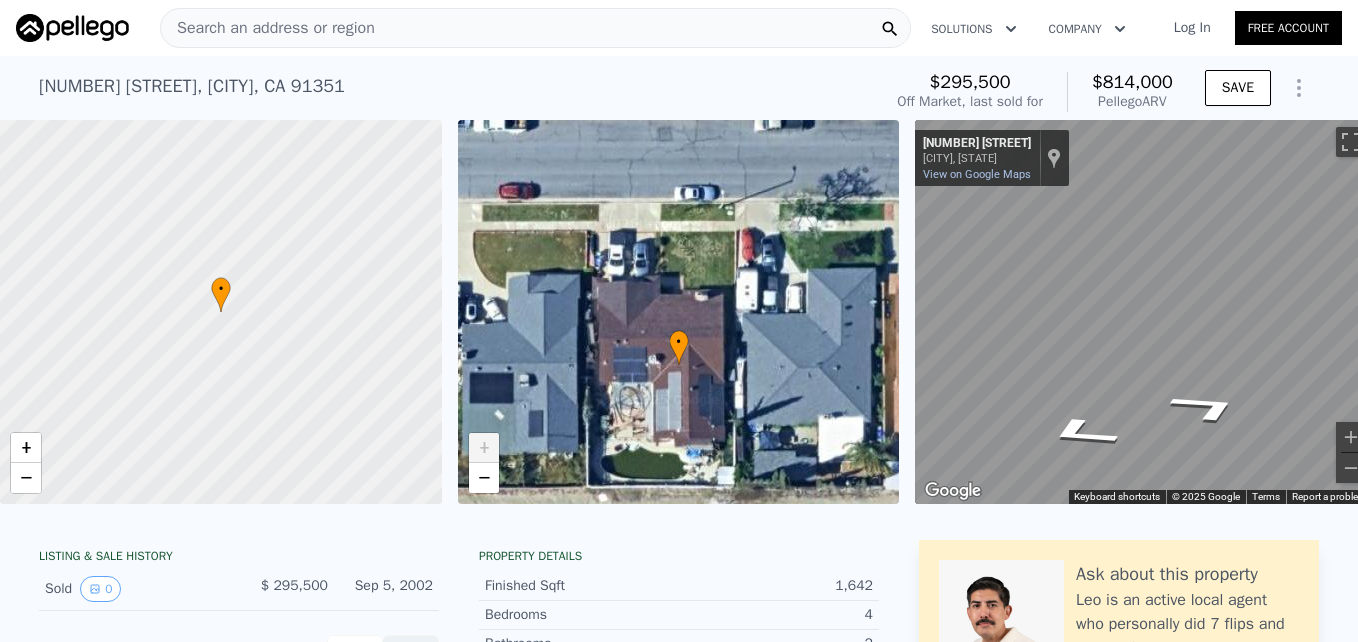 click on "+" at bounding box center [484, 448] 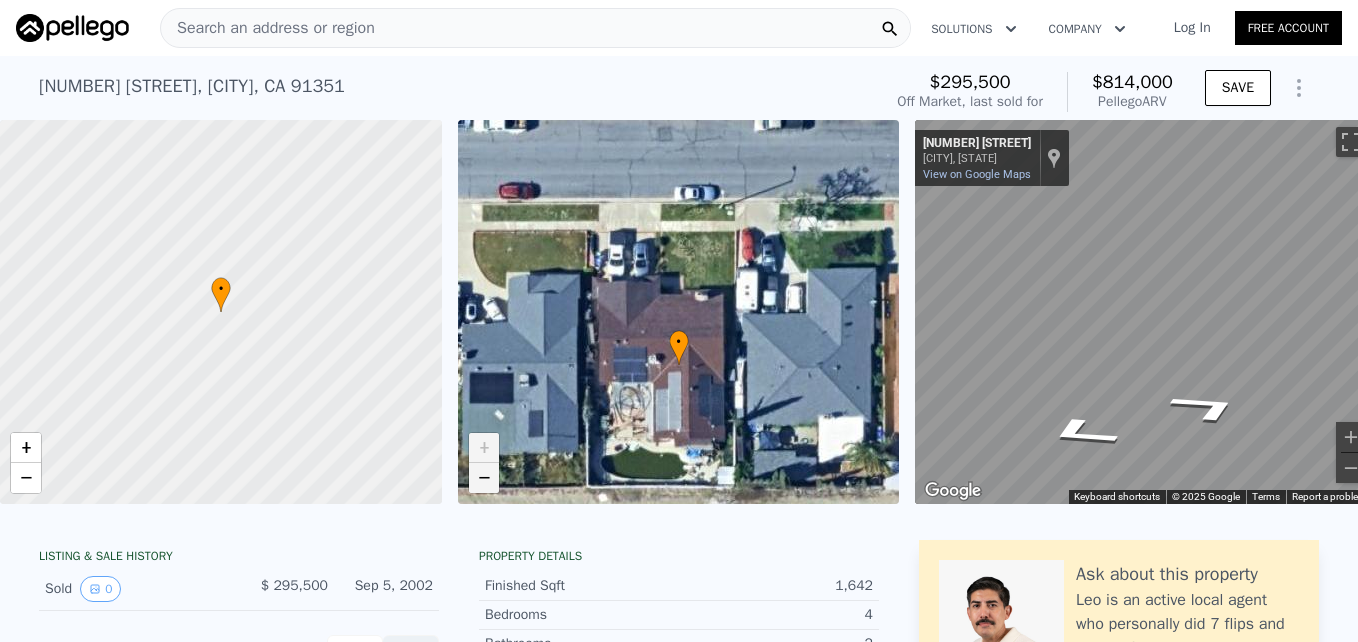 click on "−" at bounding box center (484, 478) 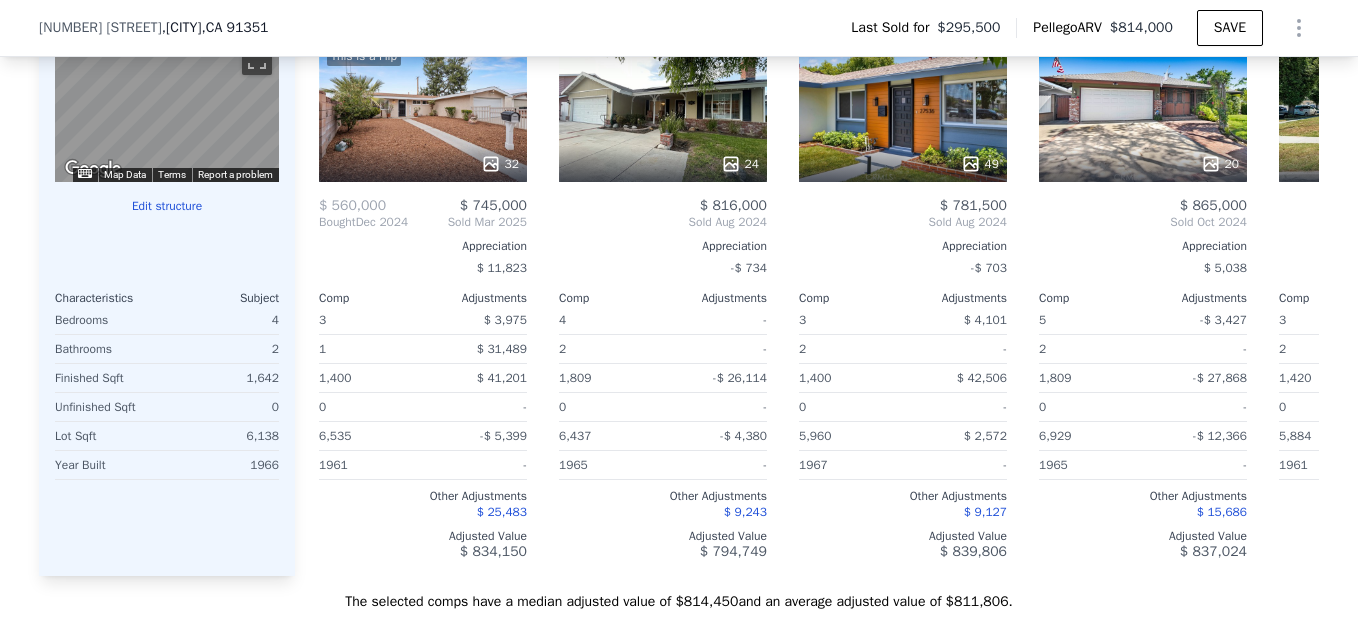 scroll, scrollTop: 2097, scrollLeft: 0, axis: vertical 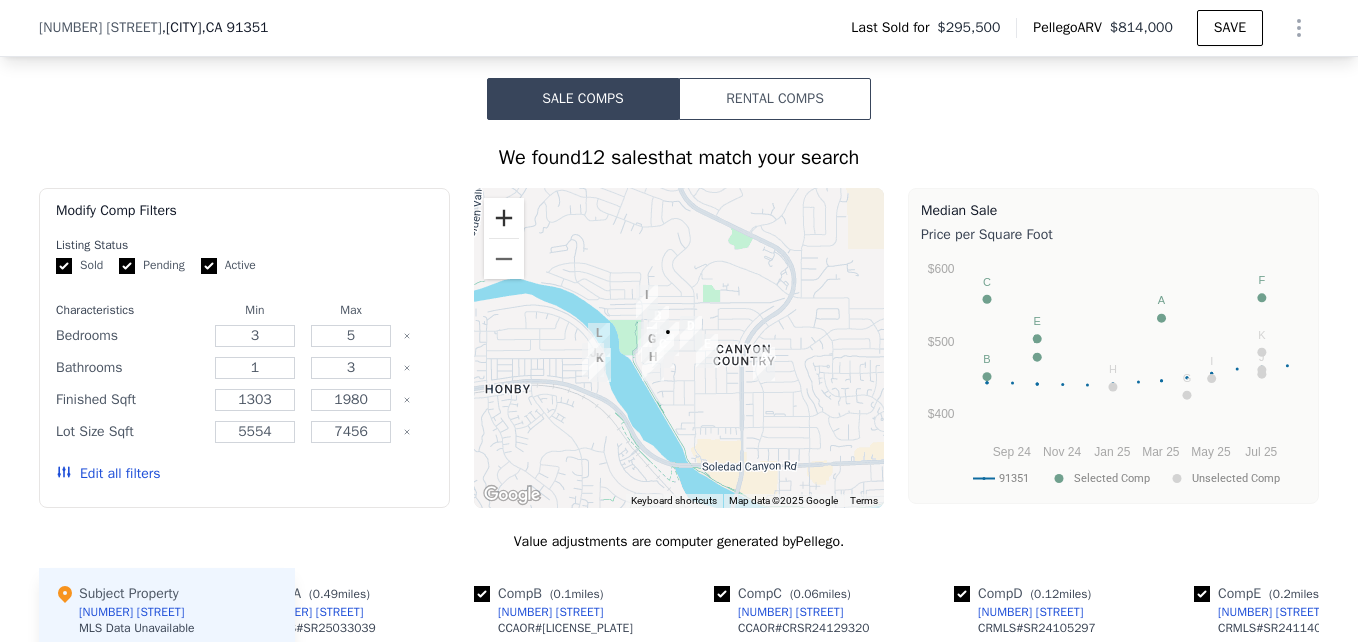 click at bounding box center [504, 218] 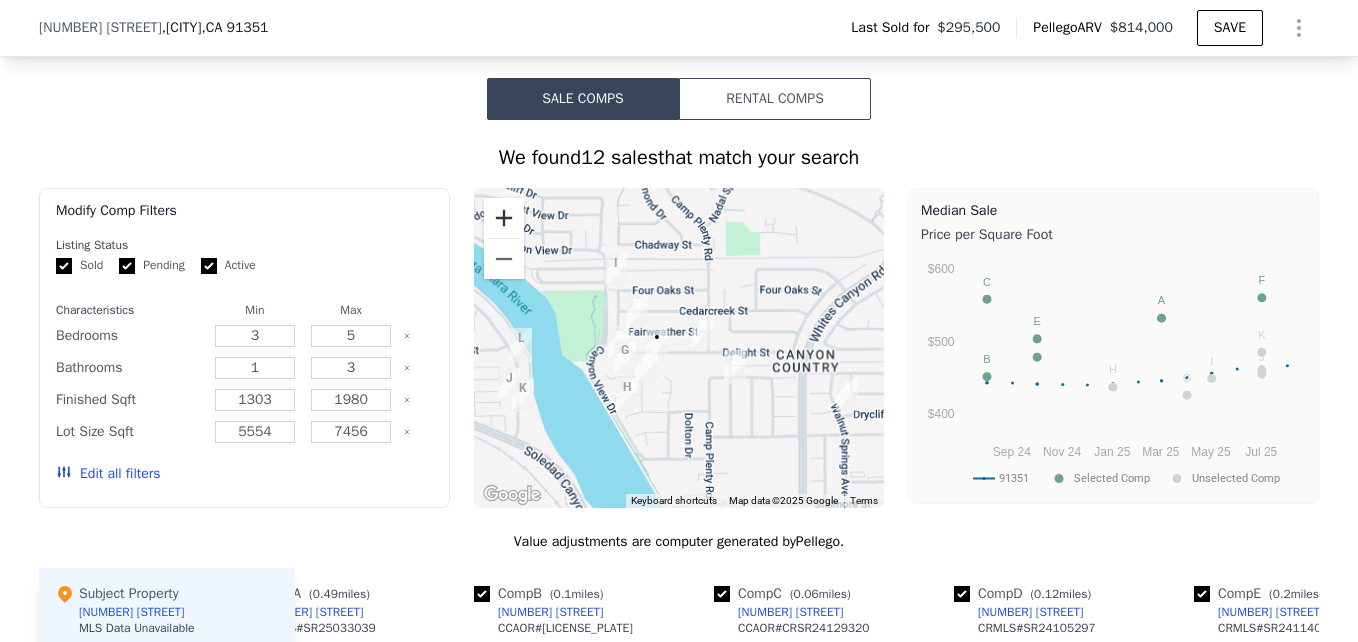 click at bounding box center [504, 218] 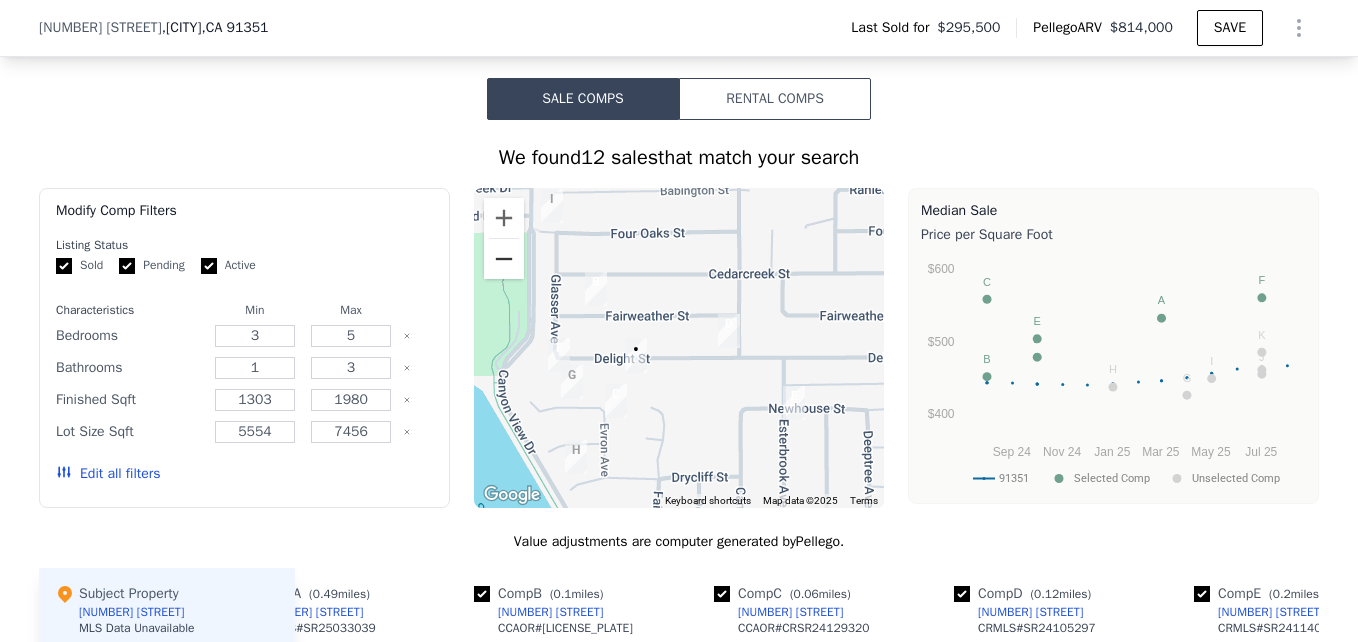 click at bounding box center (504, 259) 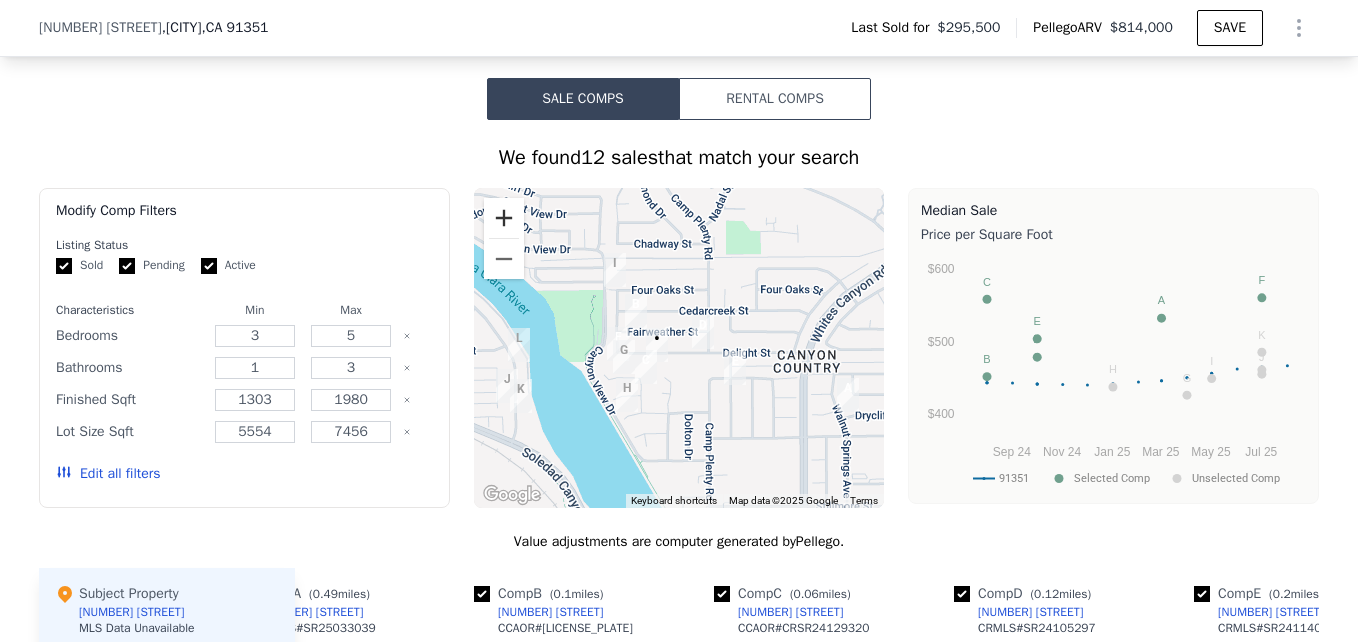 click at bounding box center (504, 218) 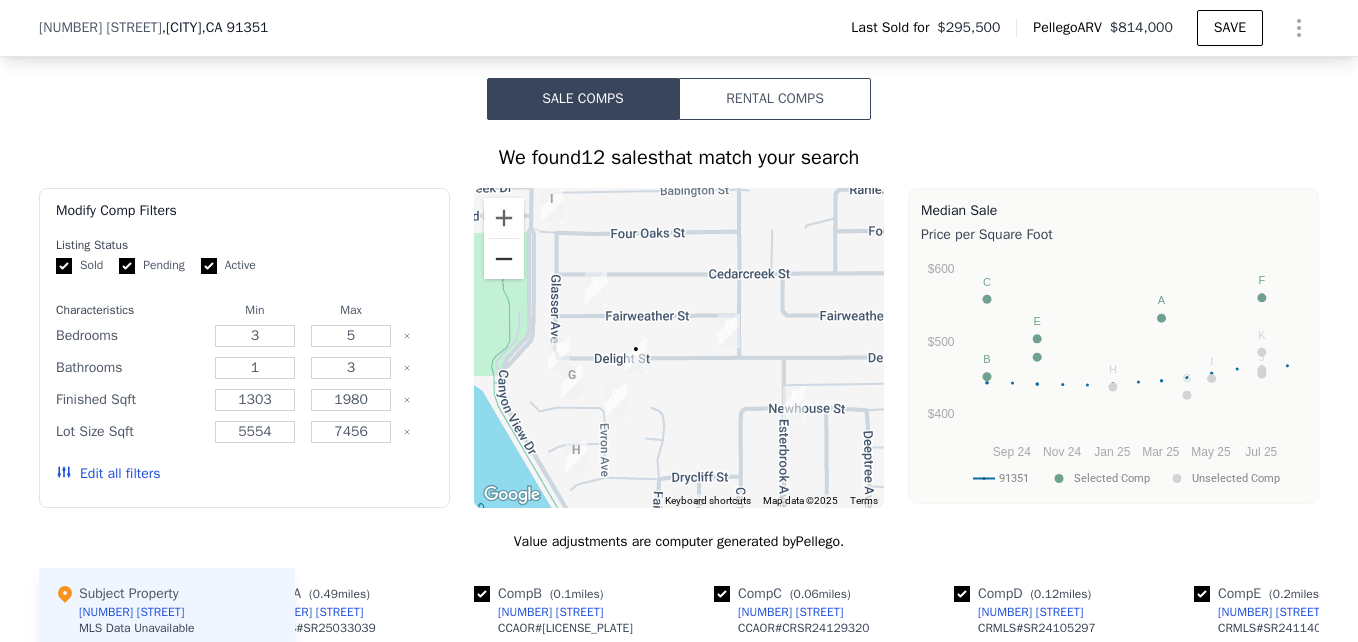 click at bounding box center [504, 259] 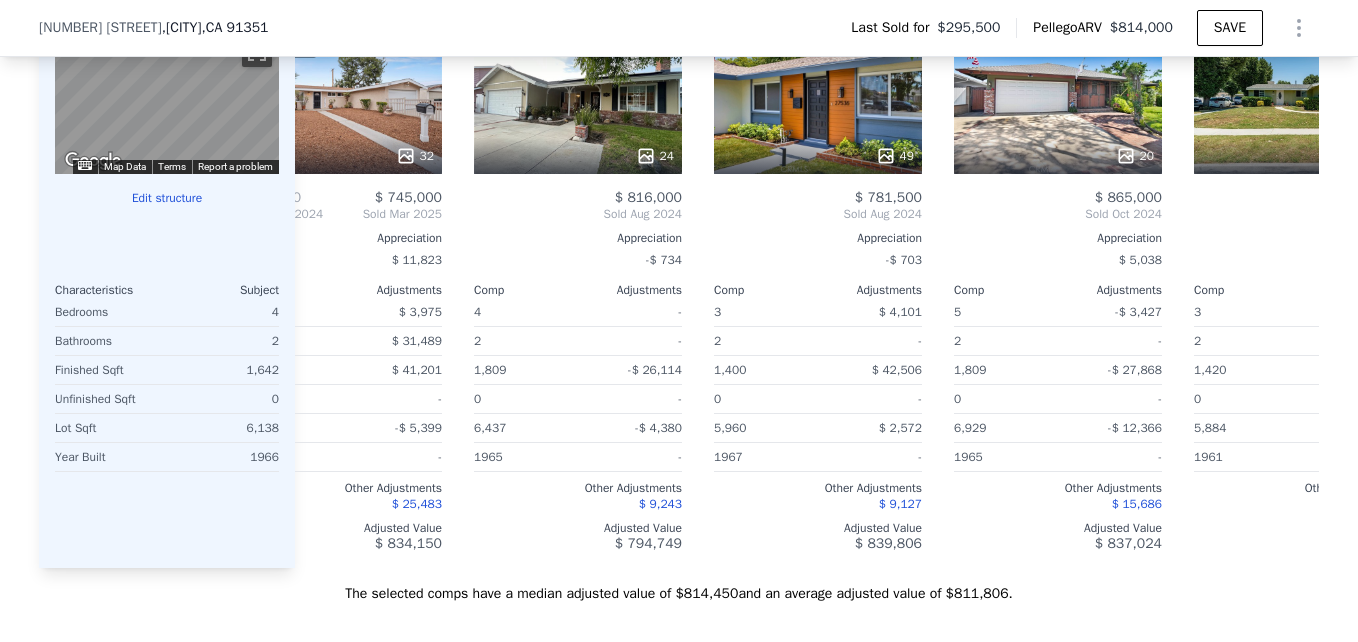 scroll, scrollTop: 2102, scrollLeft: 0, axis: vertical 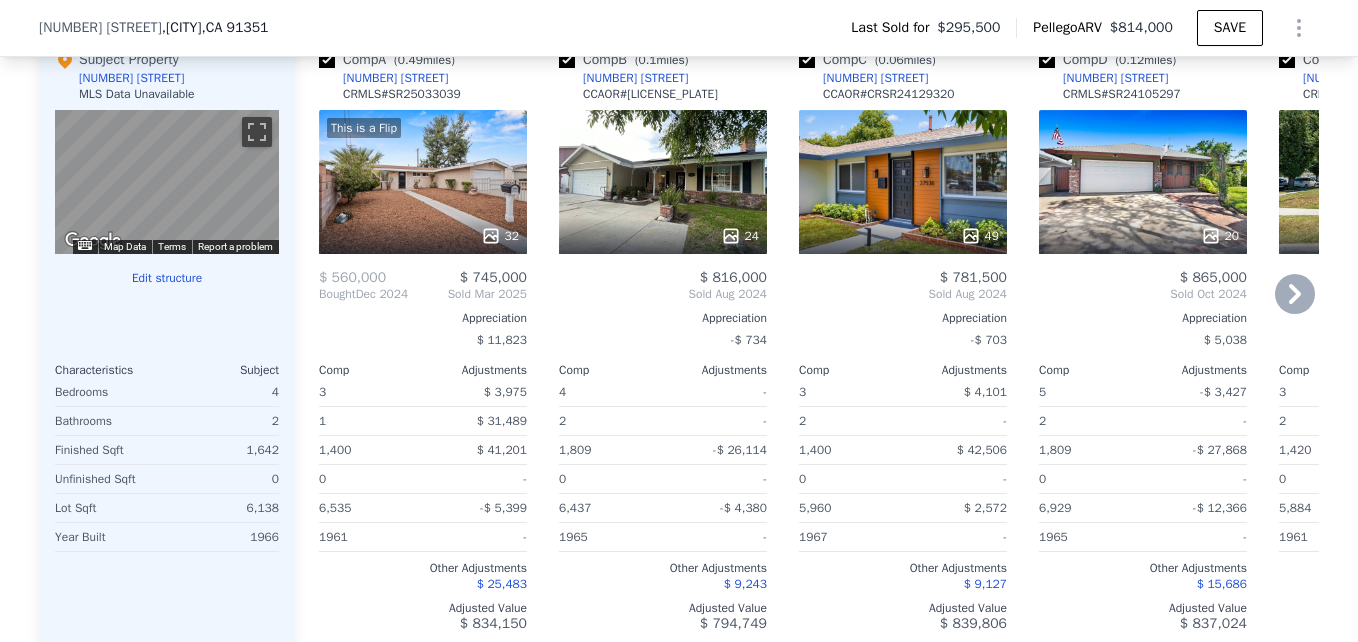 click on "This is a Flip 32" at bounding box center [423, 182] 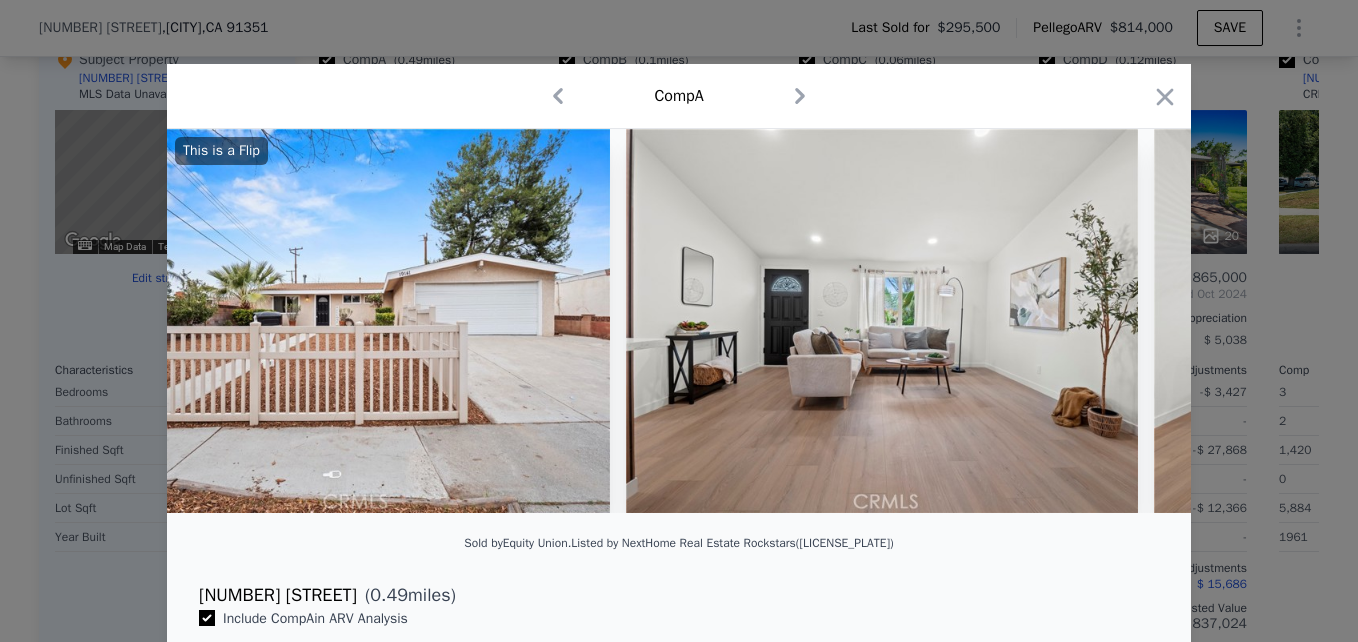 scroll, scrollTop: 0, scrollLeft: 0, axis: both 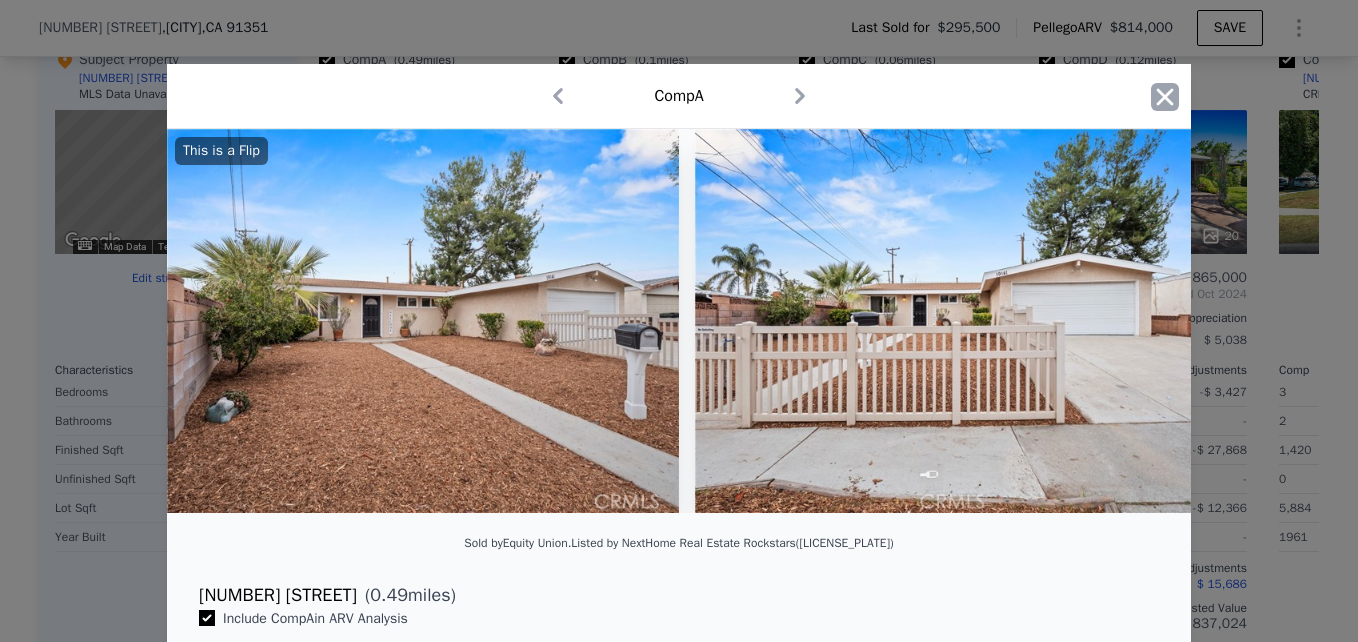 click 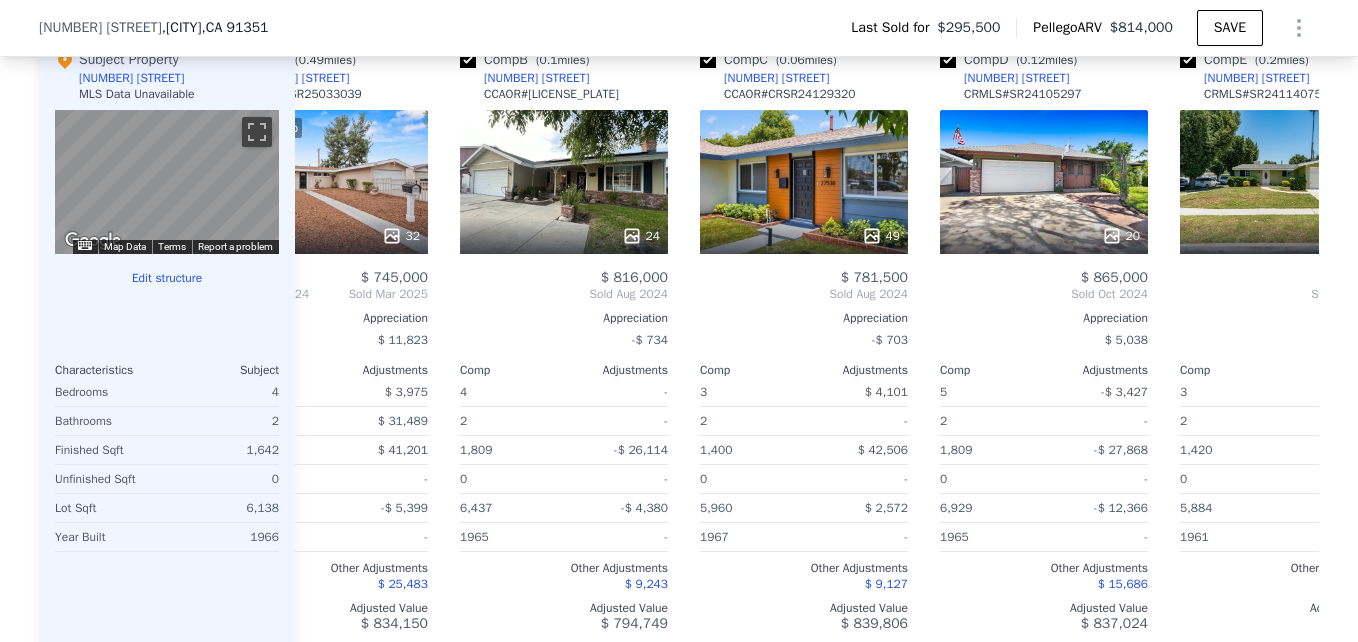 scroll, scrollTop: 0, scrollLeft: 0, axis: both 